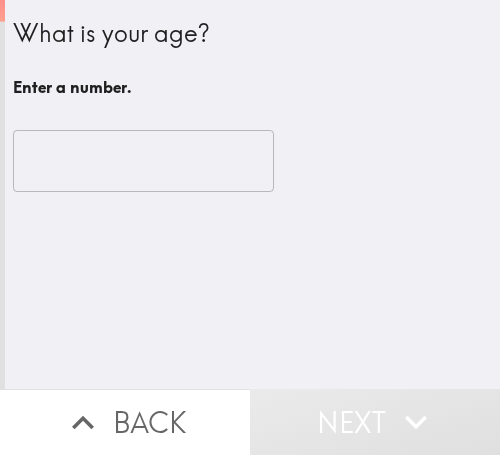 scroll, scrollTop: 0, scrollLeft: 0, axis: both 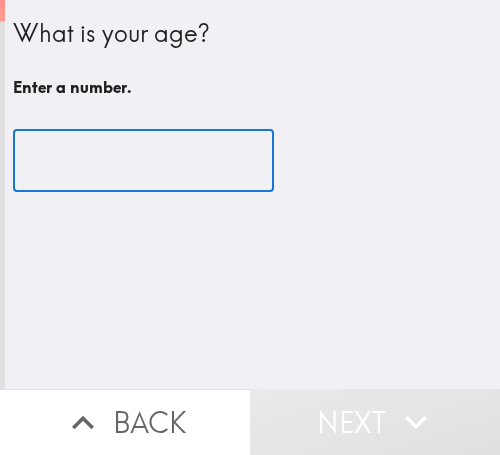 click at bounding box center [143, 161] 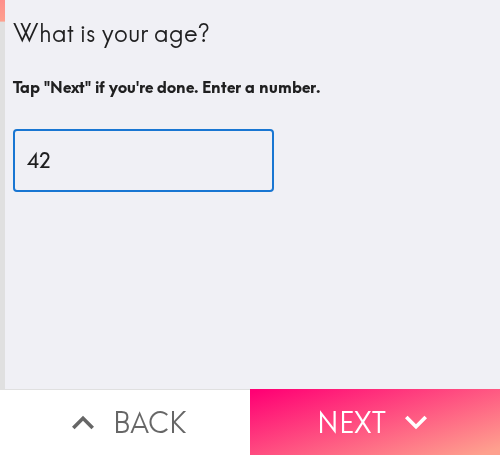 type on "42" 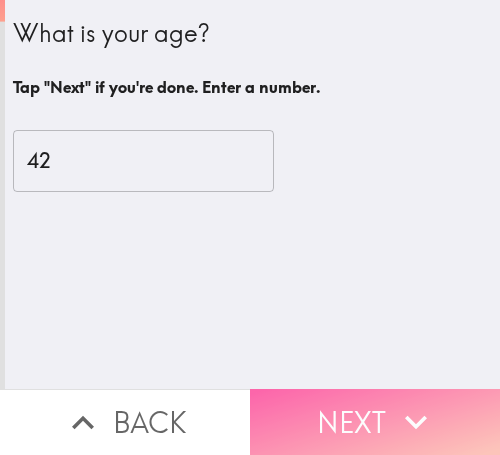 click on "Next" at bounding box center [375, 422] 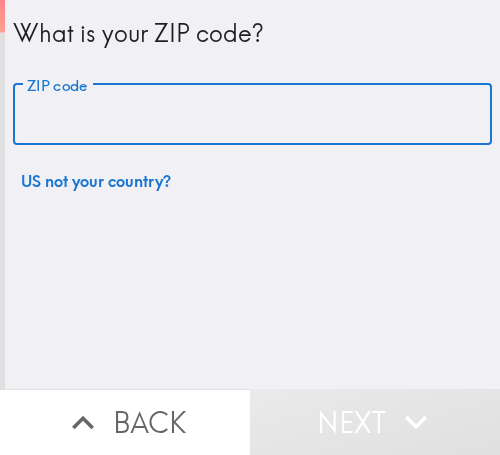 drag, startPoint x: 256, startPoint y: 95, endPoint x: 298, endPoint y: 88, distance: 42.579338 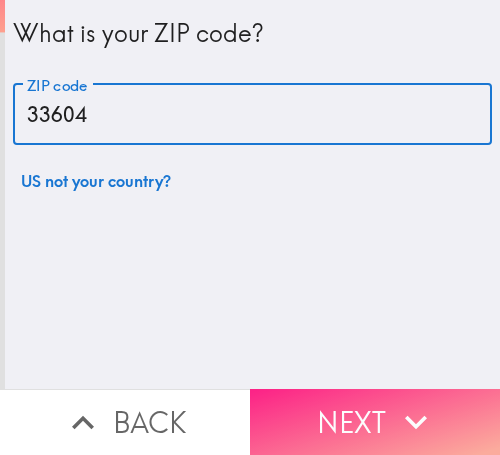 type on "33604" 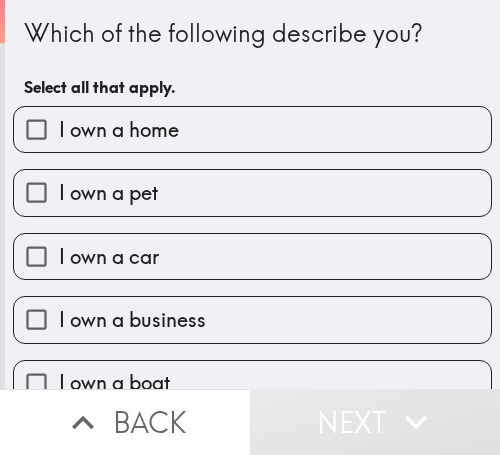 drag, startPoint x: 422, startPoint y: 42, endPoint x: 432, endPoint y: 56, distance: 17.20465 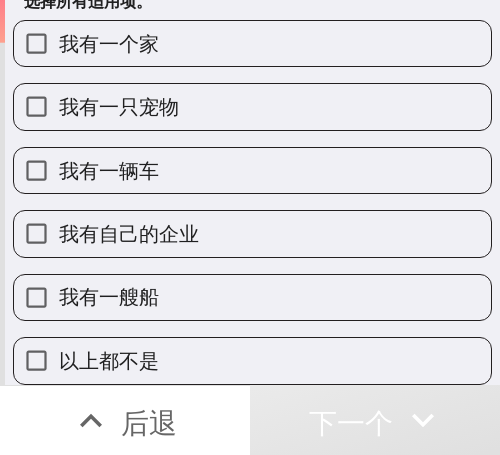 scroll, scrollTop: 103, scrollLeft: 0, axis: vertical 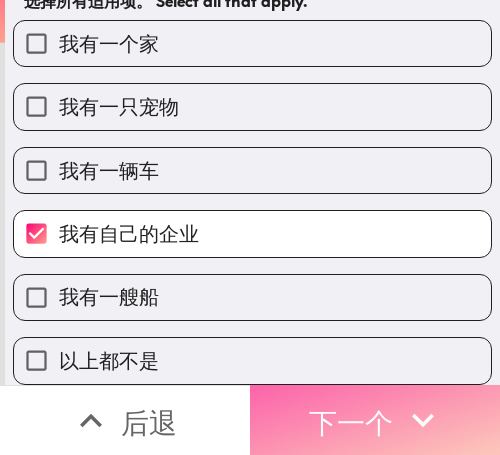 click on "下一个" at bounding box center [351, 422] 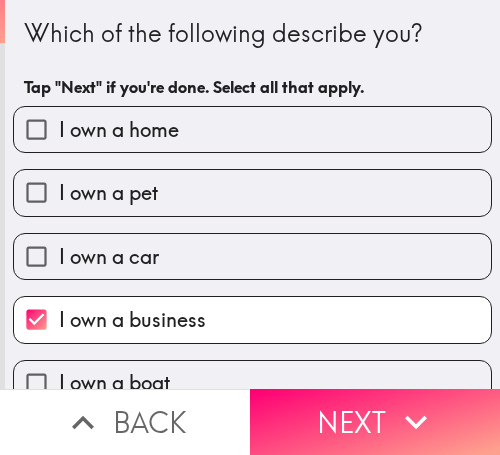 scroll, scrollTop: 0, scrollLeft: 0, axis: both 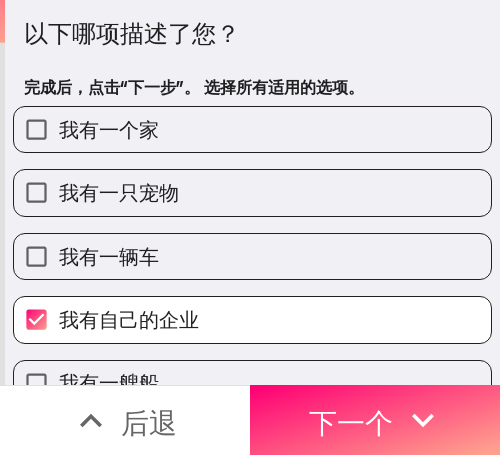 drag, startPoint x: 471, startPoint y: 42, endPoint x: 248, endPoint y: 62, distance: 223.89507 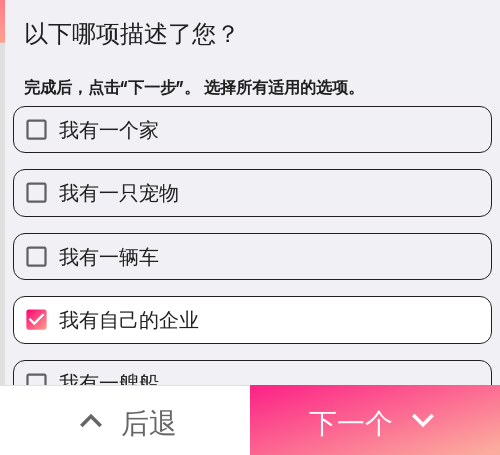 click on "下一个" at bounding box center [351, 422] 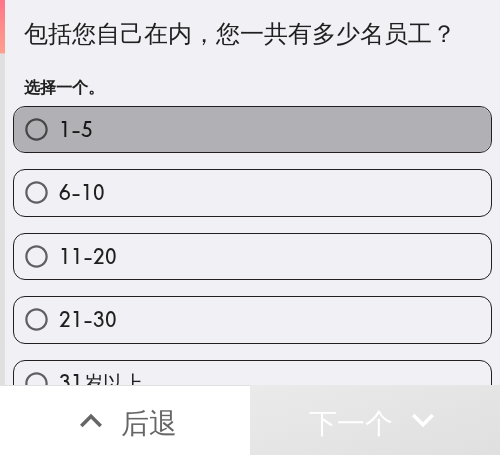 drag, startPoint x: 374, startPoint y: 125, endPoint x: 491, endPoint y: 129, distance: 117.06836 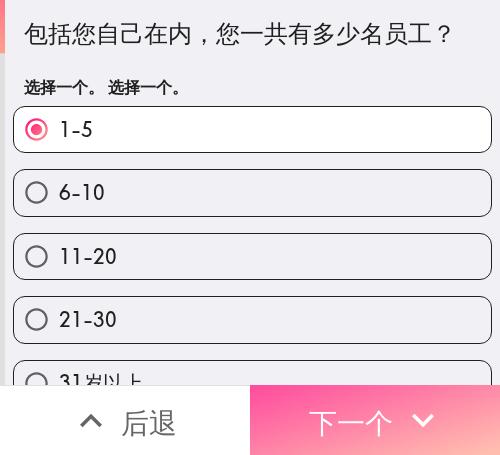 drag, startPoint x: 397, startPoint y: 382, endPoint x: 498, endPoint y: 395, distance: 101.8332 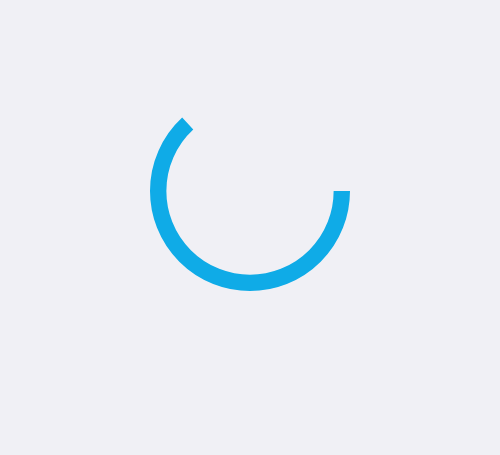 scroll, scrollTop: 0, scrollLeft: 0, axis: both 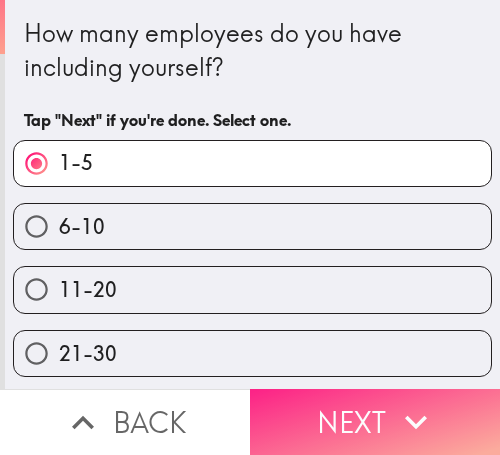click 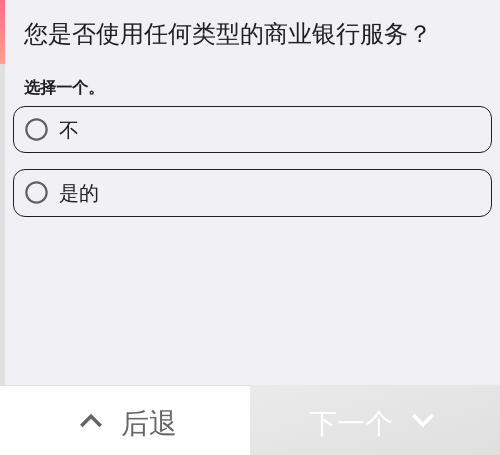 click on "是的" at bounding box center [252, 192] 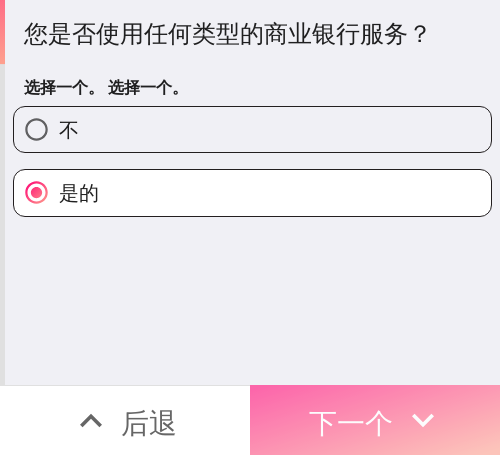 click 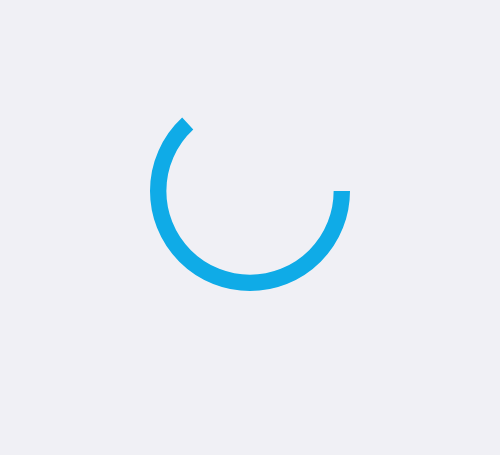scroll, scrollTop: 0, scrollLeft: 0, axis: both 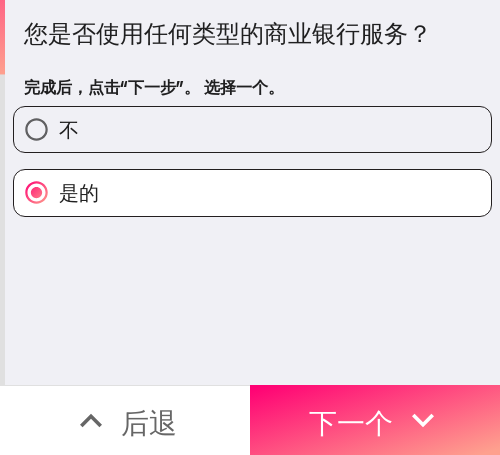 click on "您是否使用任何类型的商业银行服务？ 完成后，点击“下一步”。   选择一个。 不 是的" at bounding box center (252, 192) 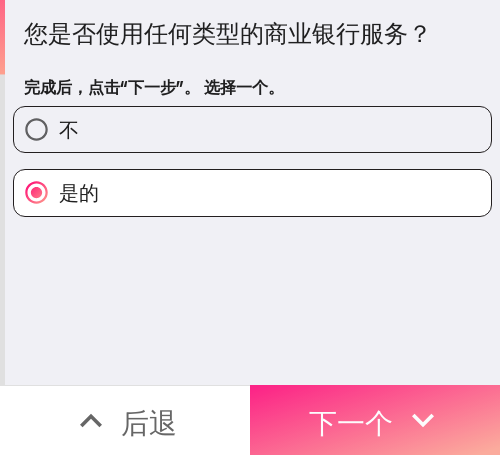 click on "下一个" at bounding box center (351, 422) 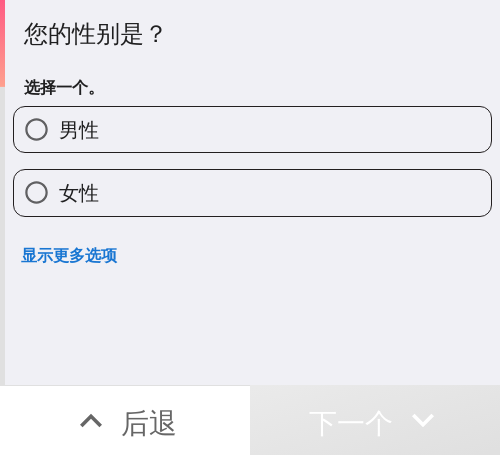 click on "男性" at bounding box center (252, 129) 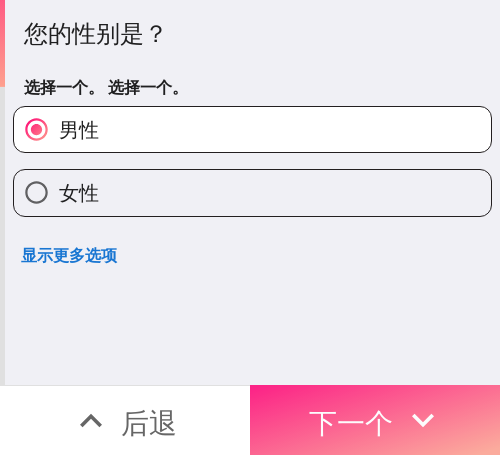 click on "下一个" at bounding box center [351, 422] 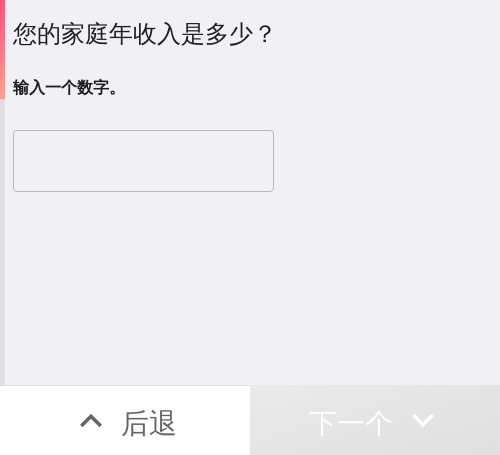 click at bounding box center [143, 161] 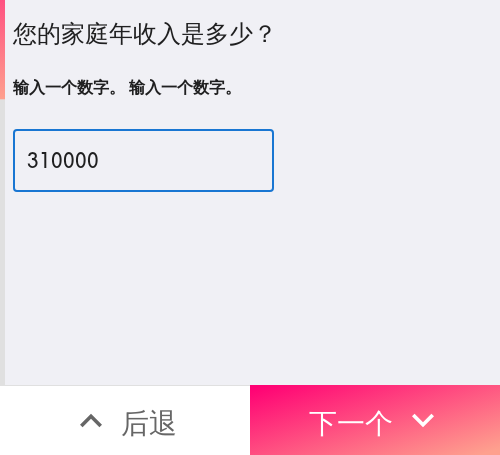 type on "310000" 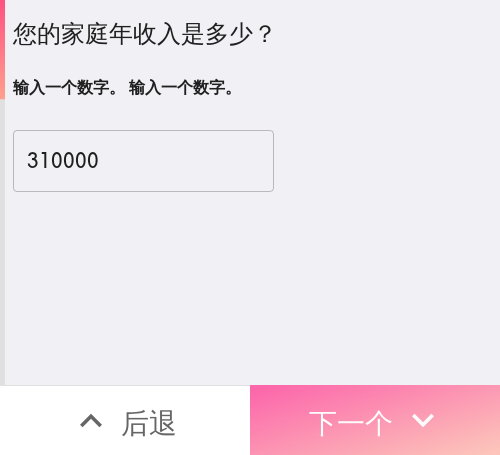 click on "下一个" at bounding box center [351, 420] 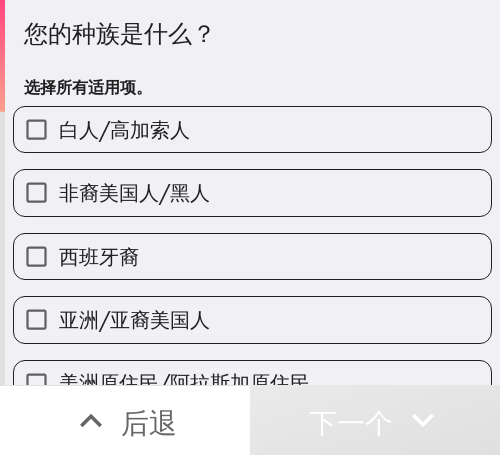 click on "白人/高加索人" at bounding box center (252, 129) 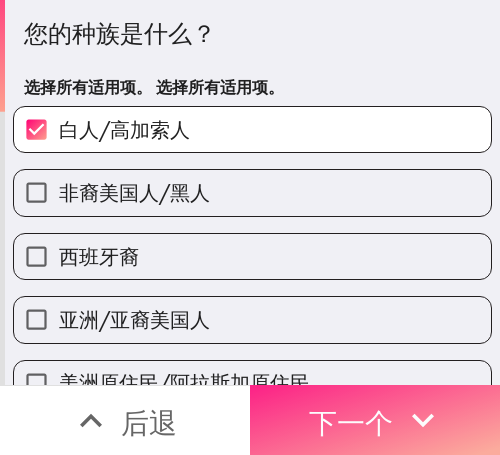 click on "下一个" at bounding box center (351, 422) 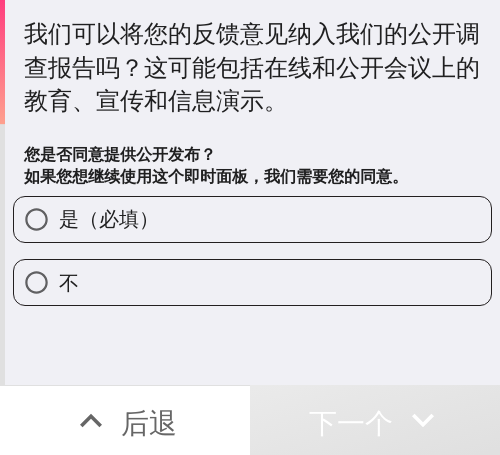 click on "是（必填）" at bounding box center (252, 219) 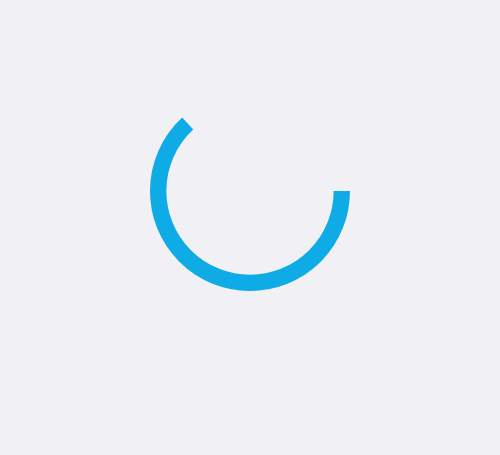 scroll, scrollTop: 0, scrollLeft: 0, axis: both 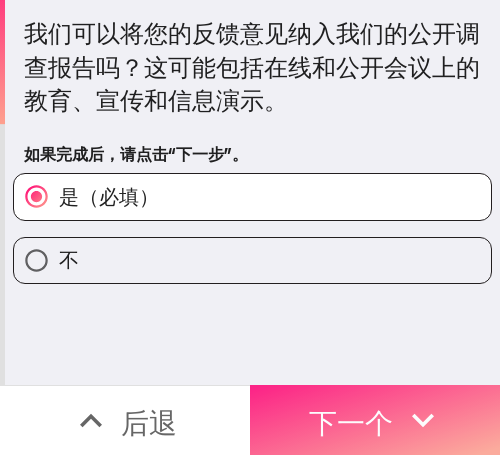 click on "下一个" at bounding box center (351, 420) 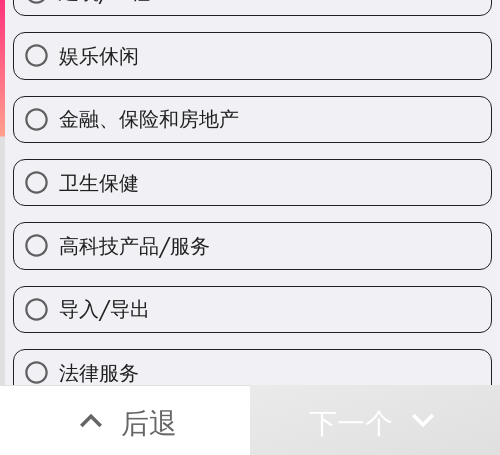 scroll, scrollTop: 400, scrollLeft: 0, axis: vertical 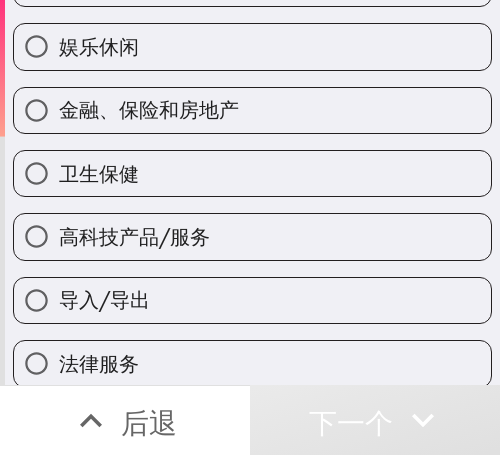 click on "娱乐休闲" at bounding box center (252, 46) 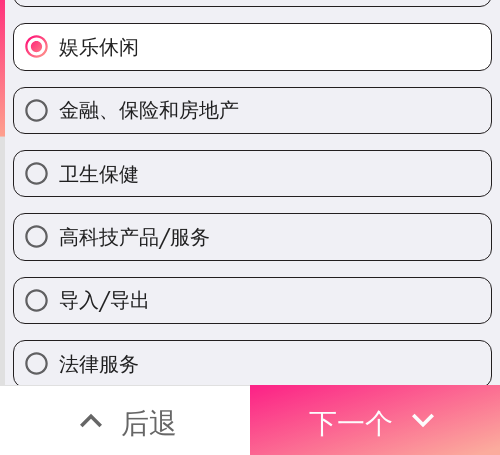 click 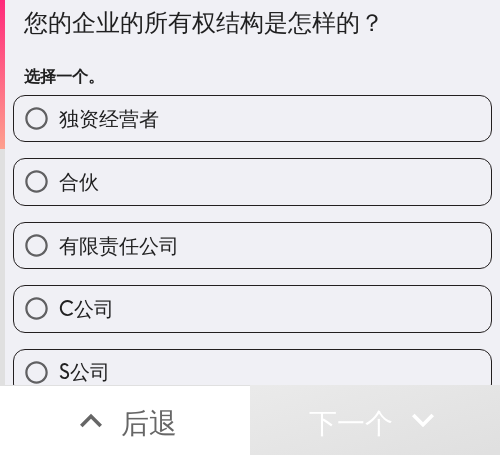 scroll, scrollTop: 0, scrollLeft: 0, axis: both 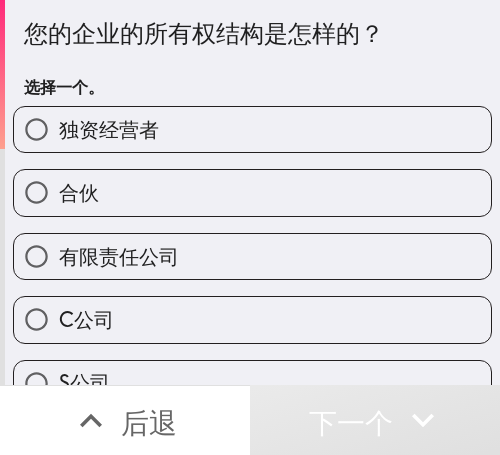 click on "独资经营者" at bounding box center (252, 129) 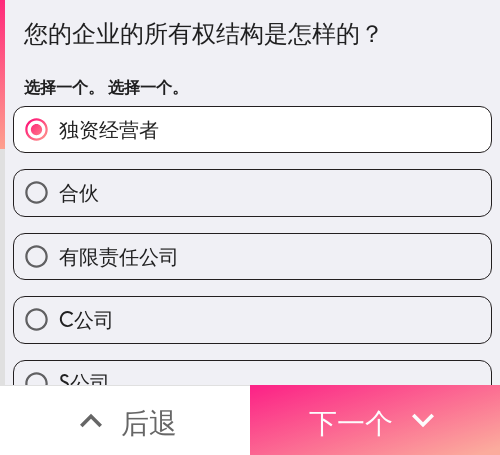 click 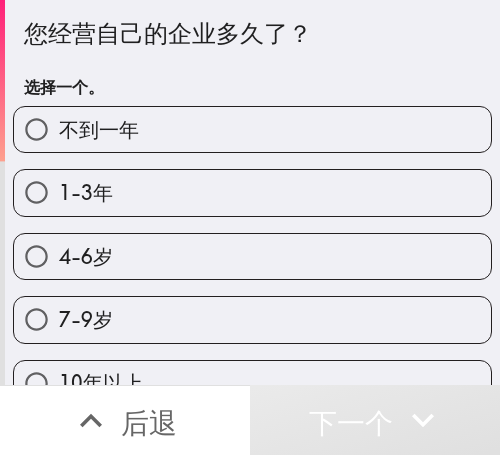 drag, startPoint x: 416, startPoint y: 252, endPoint x: 425, endPoint y: 257, distance: 10.29563 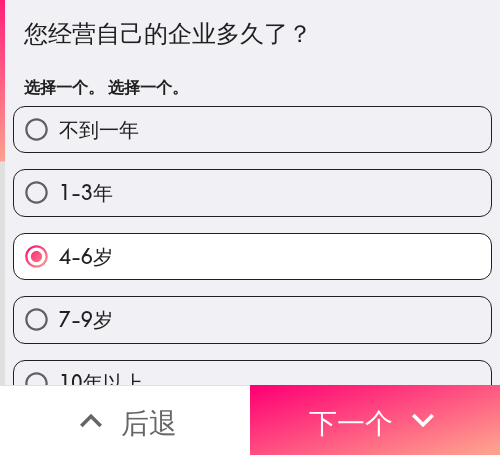 drag, startPoint x: 385, startPoint y: 381, endPoint x: 484, endPoint y: 395, distance: 99.985 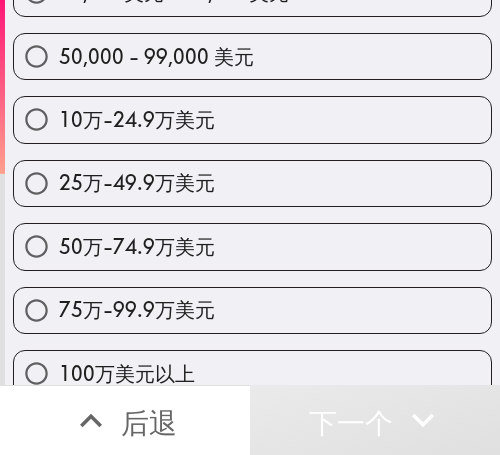 scroll, scrollTop: 229, scrollLeft: 0, axis: vertical 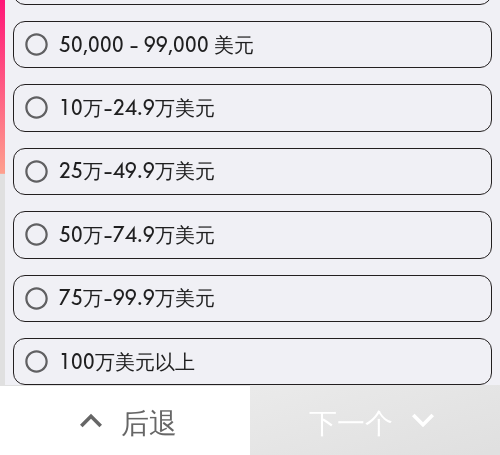 click on "50万-74.9万美元" at bounding box center (252, 234) 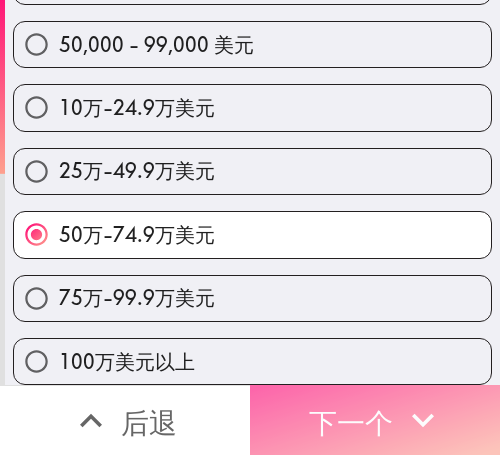 click 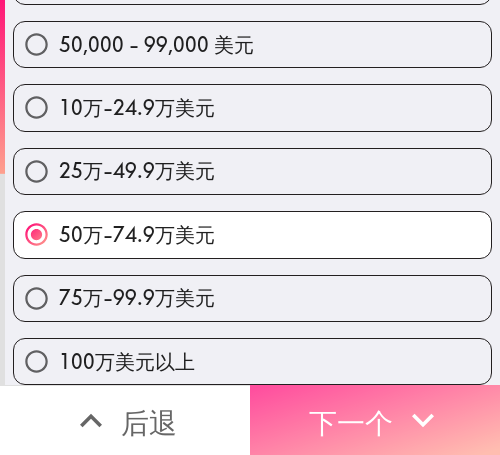 scroll, scrollTop: 90, scrollLeft: 0, axis: vertical 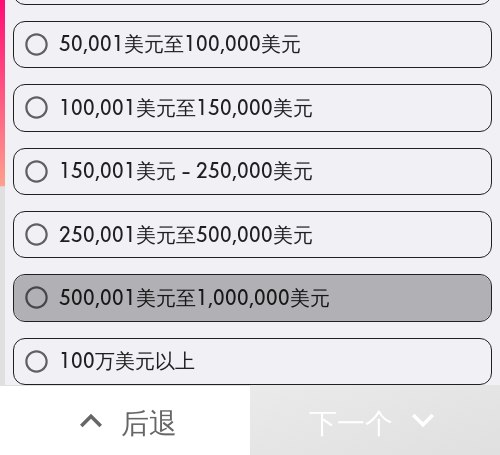 click on "500,001美元至1,000,000美元" at bounding box center (252, 297) 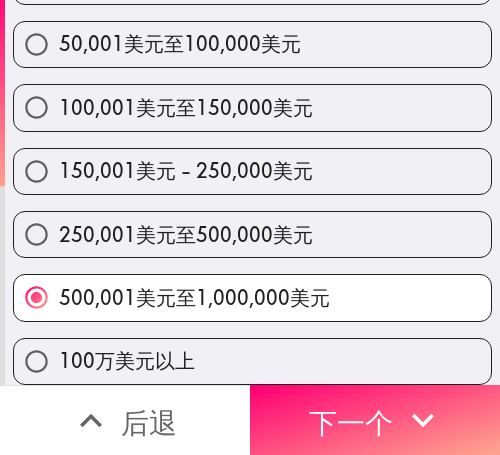 drag, startPoint x: 409, startPoint y: 398, endPoint x: 492, endPoint y: 408, distance: 83.60024 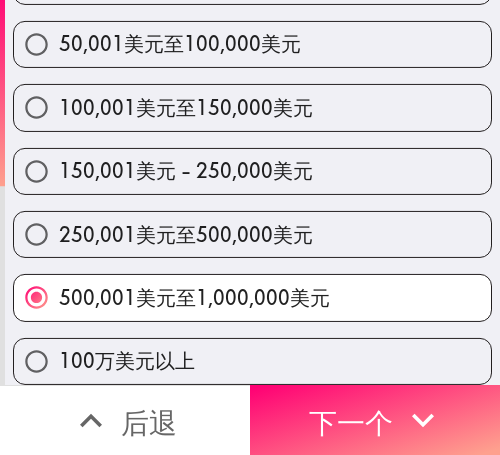 scroll, scrollTop: 344, scrollLeft: 0, axis: vertical 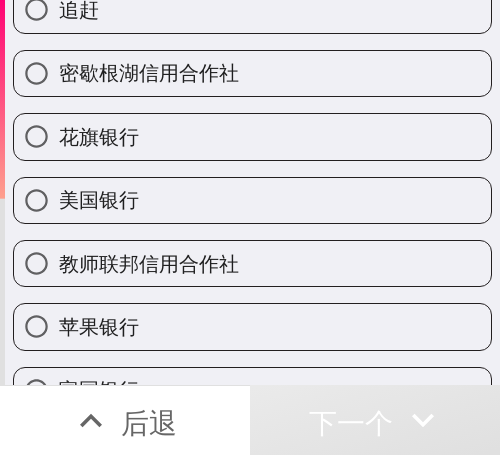click on "后退" at bounding box center [149, 422] 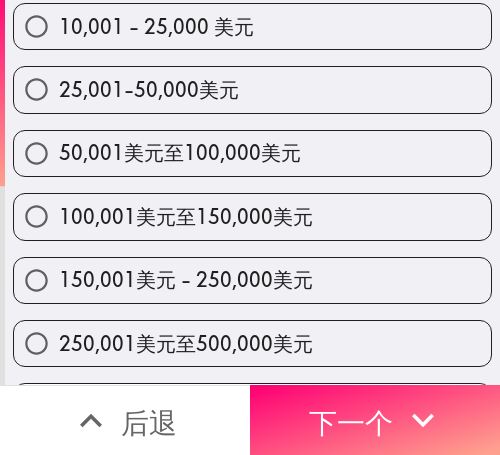 scroll, scrollTop: 356, scrollLeft: 0, axis: vertical 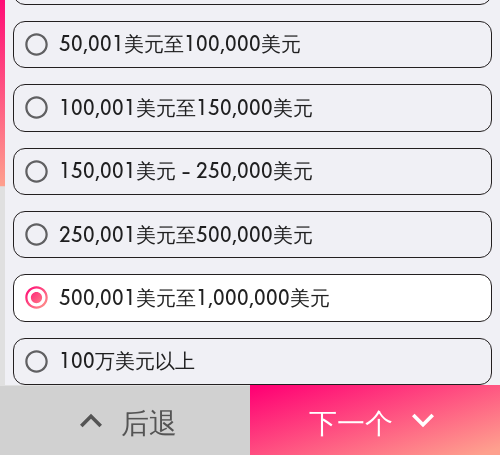 click on "后退" at bounding box center [149, 422] 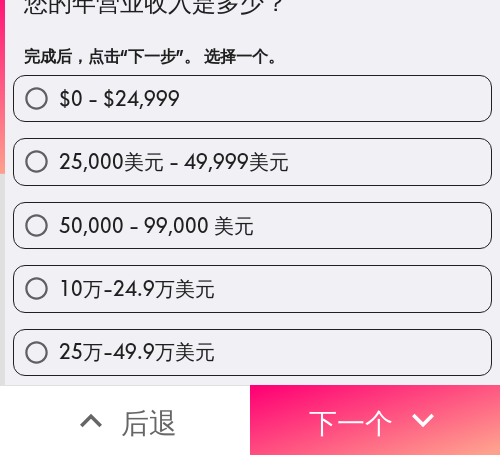 scroll, scrollTop: 0, scrollLeft: 0, axis: both 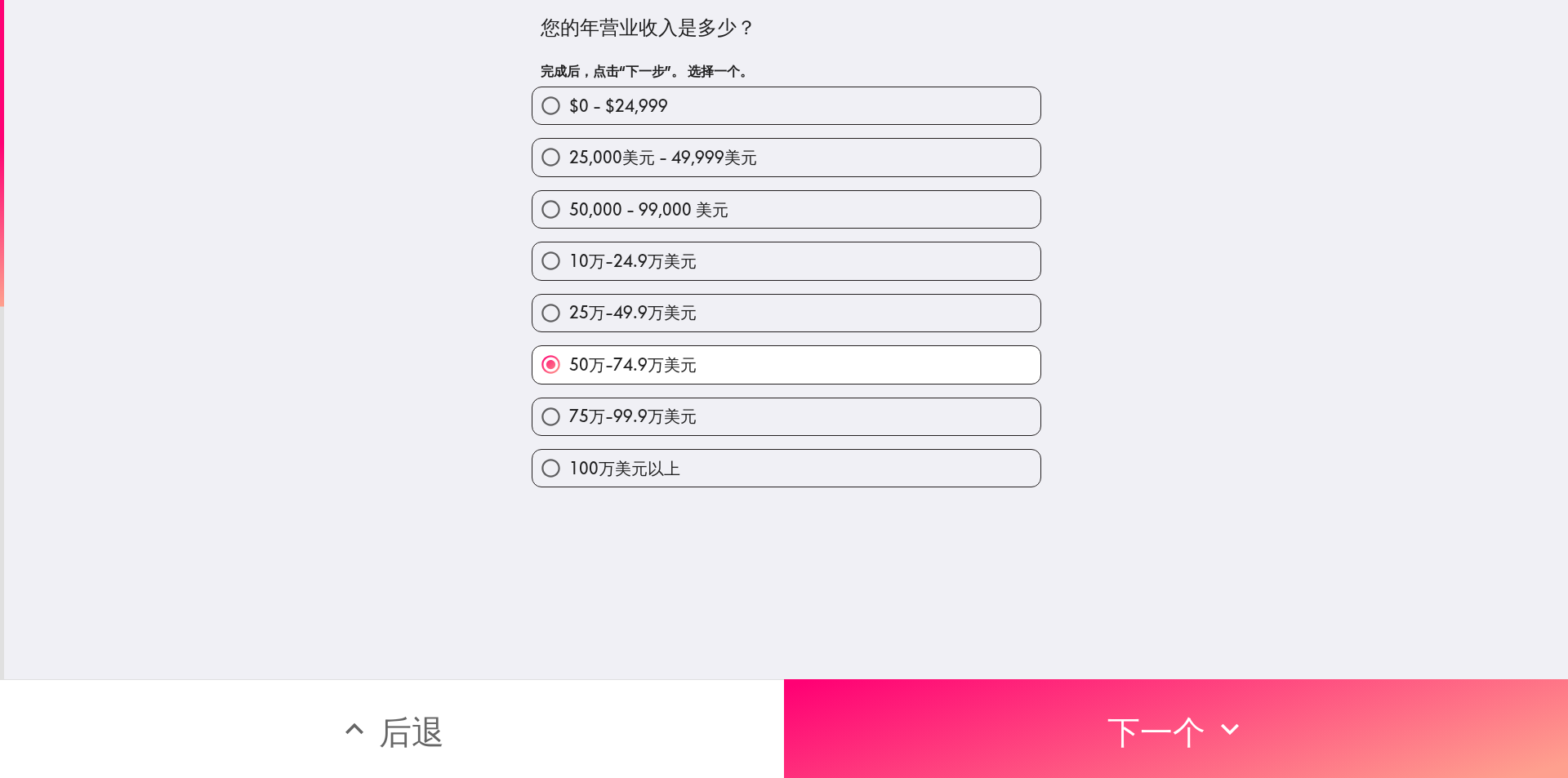type 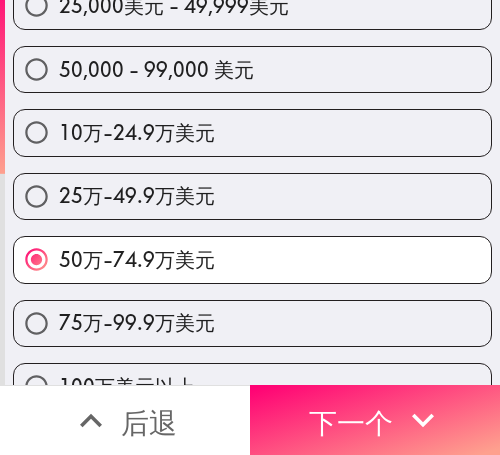 scroll, scrollTop: 229, scrollLeft: 0, axis: vertical 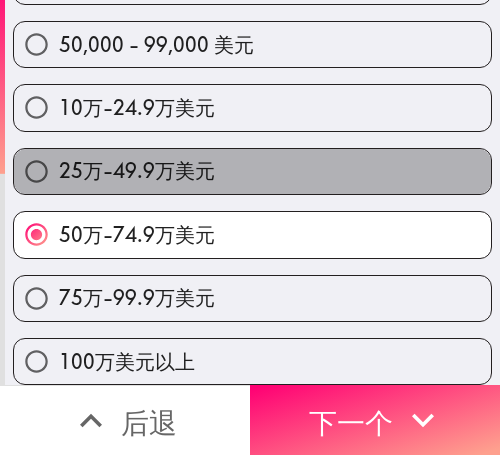 click on "25万-49.9万美元" at bounding box center (252, 171) 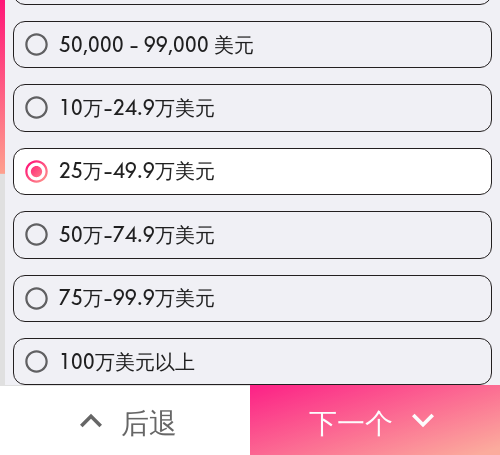 click 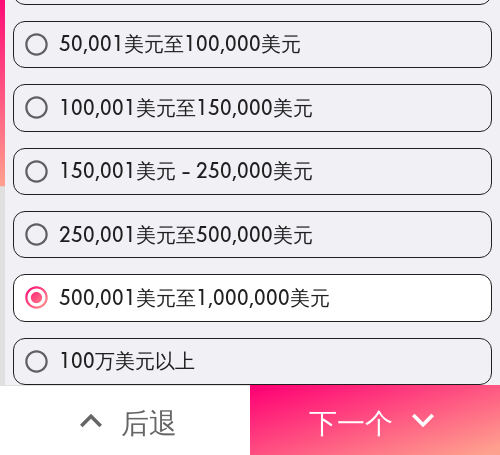scroll, scrollTop: 356, scrollLeft: 0, axis: vertical 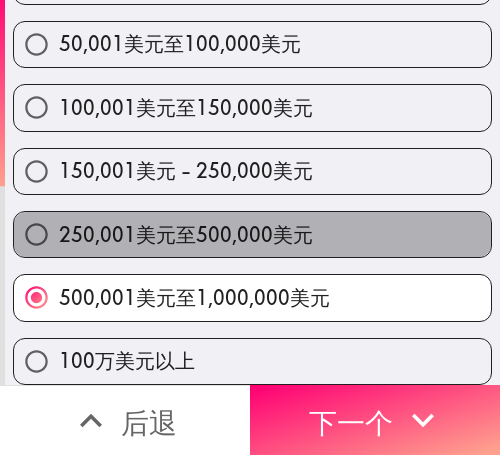 click on "250,001美元至500,000美元" at bounding box center [252, 234] 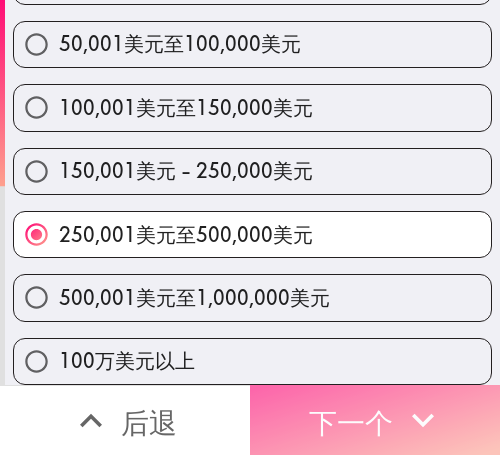 drag, startPoint x: 400, startPoint y: 386, endPoint x: 469, endPoint y: 389, distance: 69.065186 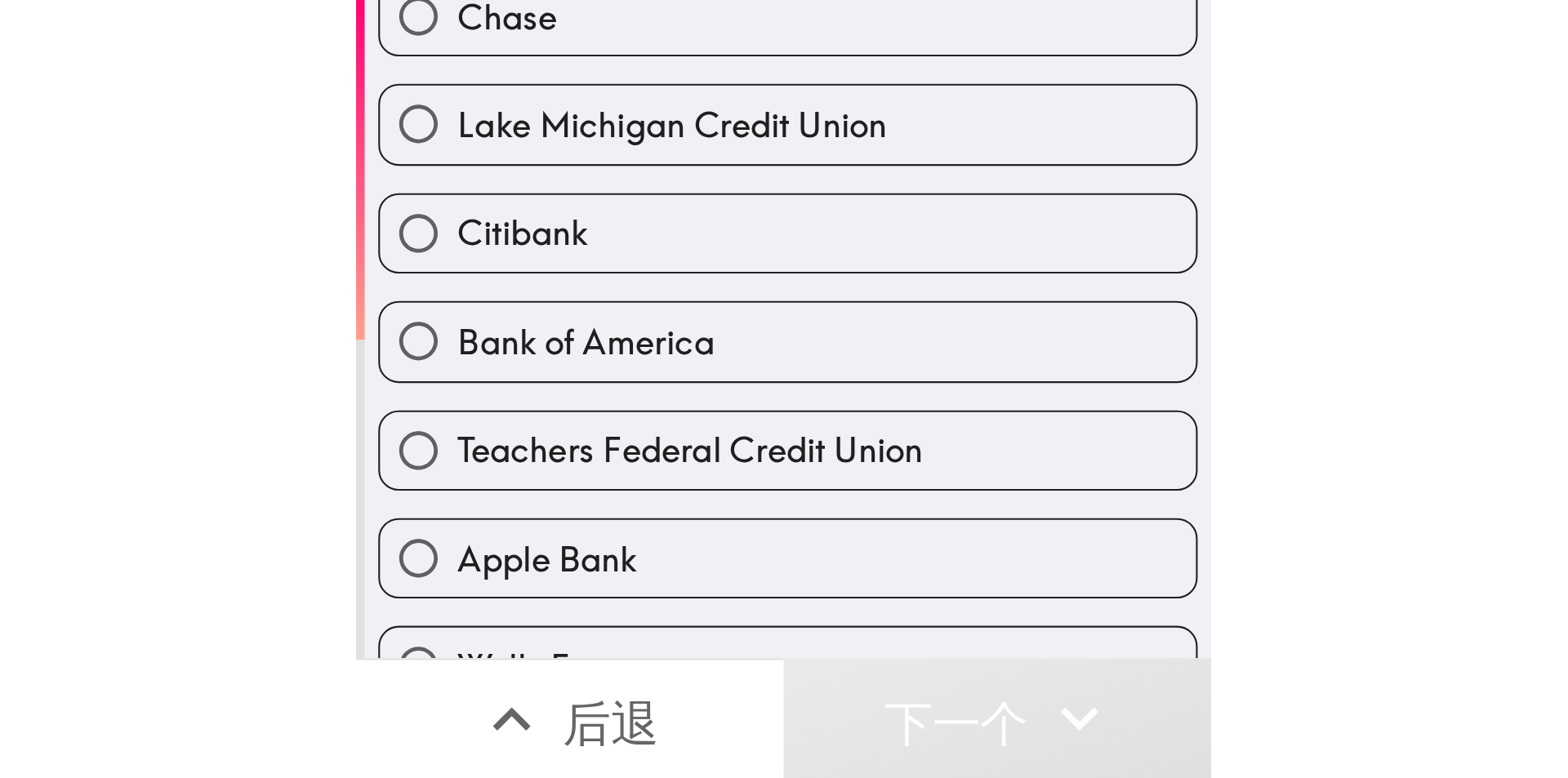 scroll, scrollTop: 253, scrollLeft: 0, axis: vertical 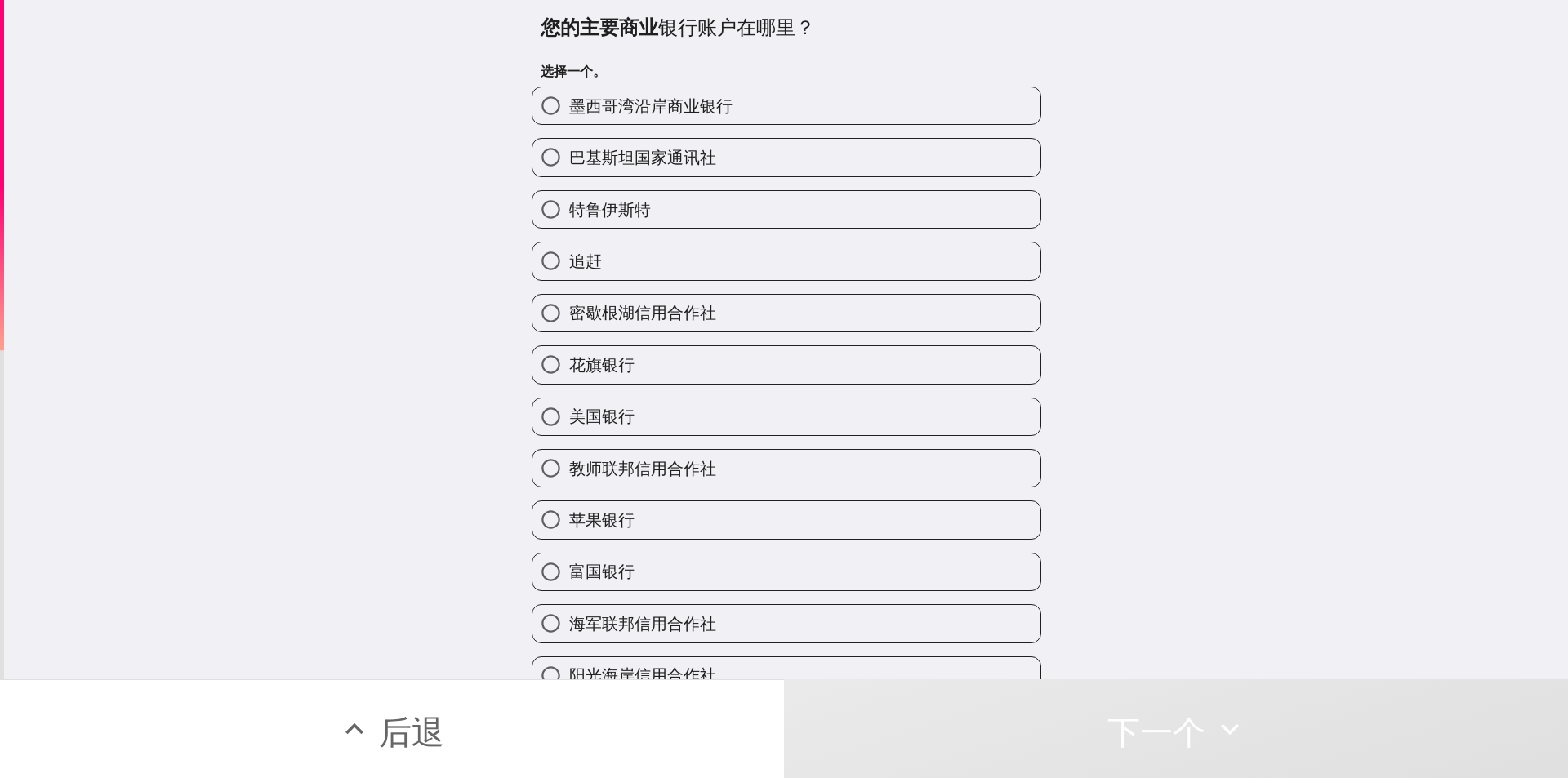 type 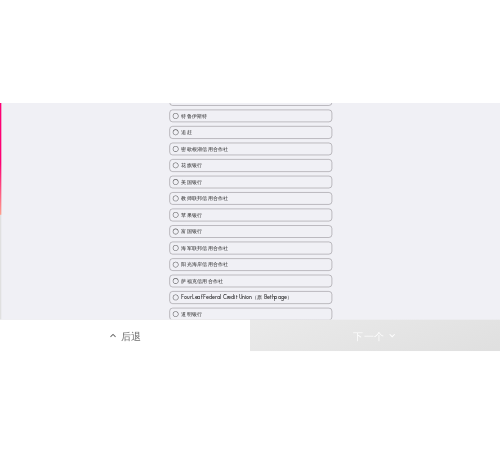 scroll, scrollTop: 290, scrollLeft: 0, axis: vertical 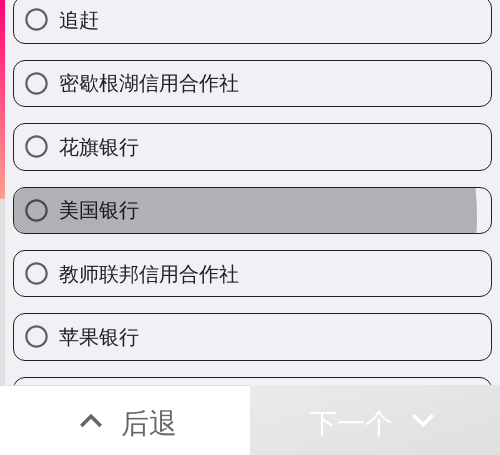 click on "美国银行" at bounding box center [252, 210] 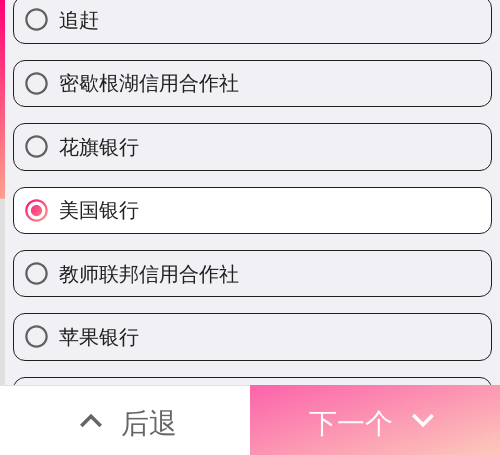 click 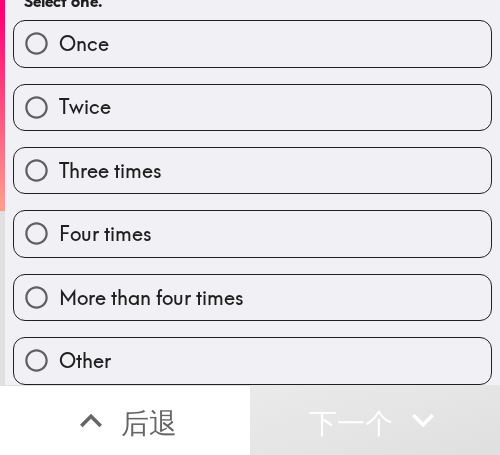 scroll, scrollTop: 102, scrollLeft: 0, axis: vertical 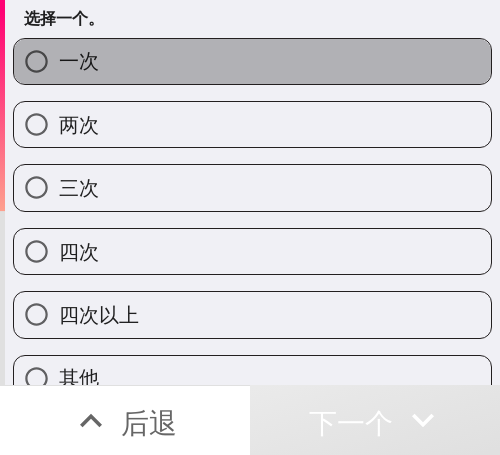 drag, startPoint x: 334, startPoint y: 82, endPoint x: 367, endPoint y: 106, distance: 40.804413 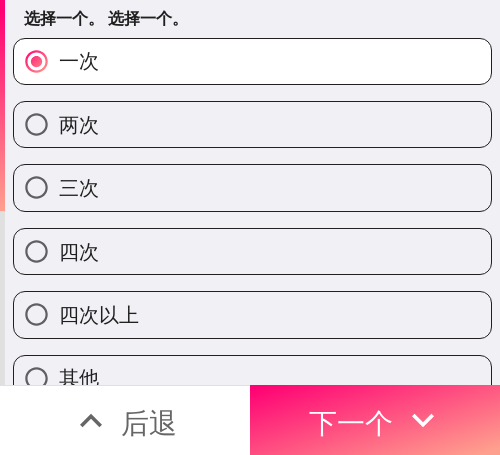 drag, startPoint x: 360, startPoint y: 400, endPoint x: 413, endPoint y: 451, distance: 73.552704 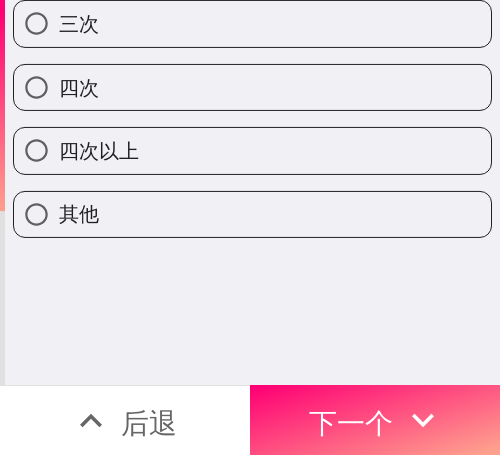 scroll, scrollTop: 0, scrollLeft: 0, axis: both 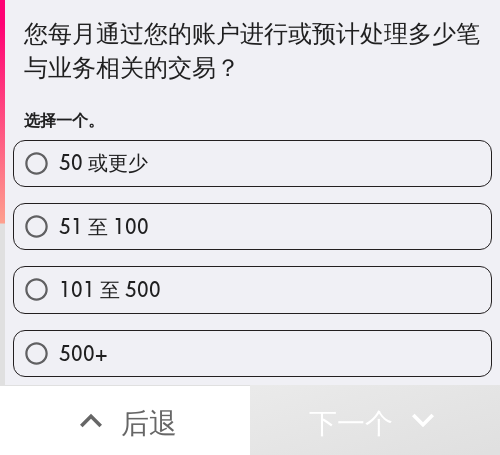 click on "101 至 500" at bounding box center (252, 289) 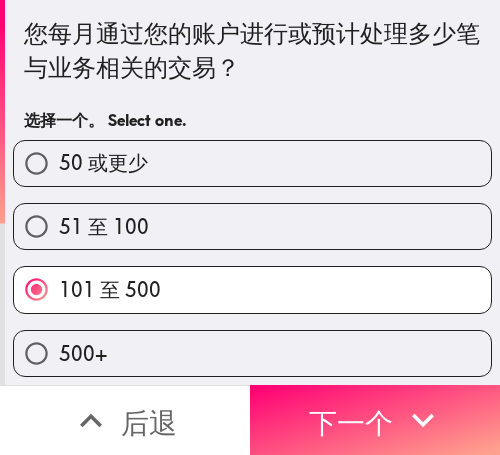 click on "51 至 100" at bounding box center (252, 226) 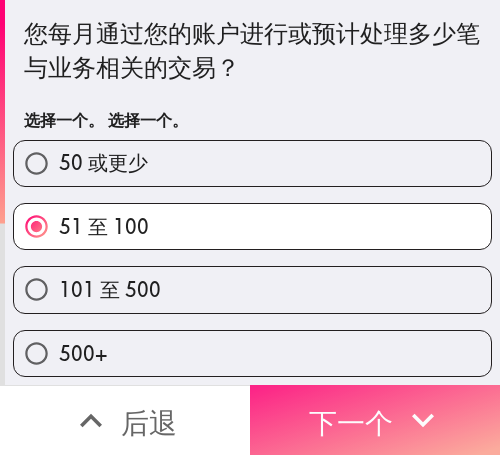 click on "下一个" at bounding box center (351, 422) 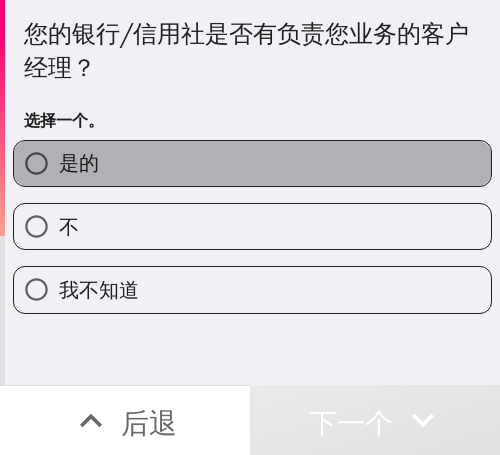 click on "是的" at bounding box center (252, 163) 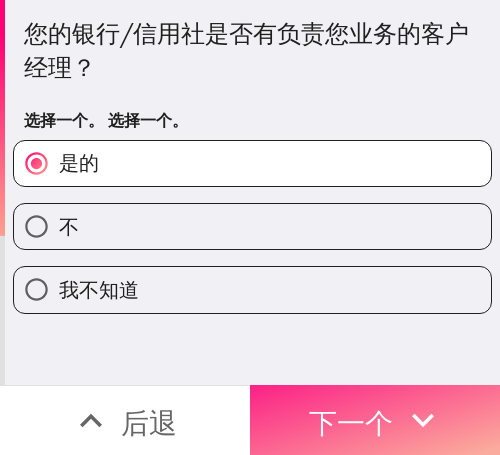 click 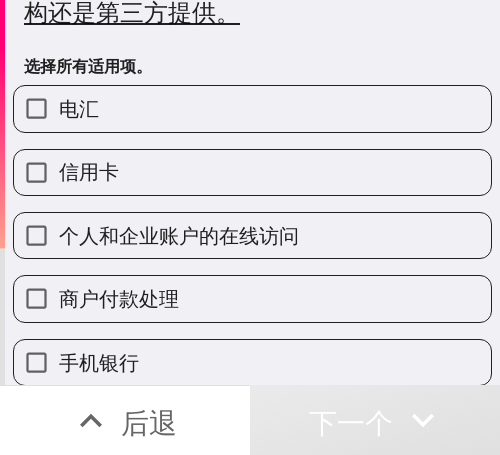 scroll, scrollTop: 100, scrollLeft: 0, axis: vertical 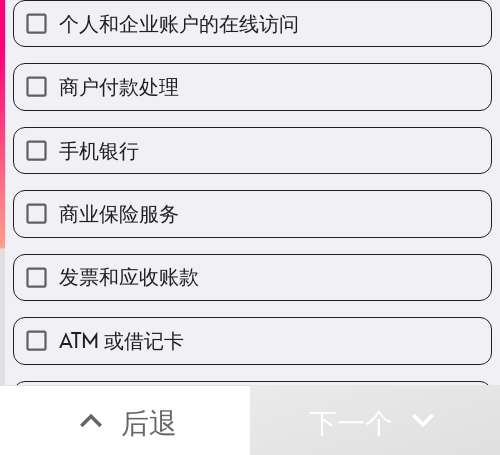 click on "手机银行" at bounding box center [252, 150] 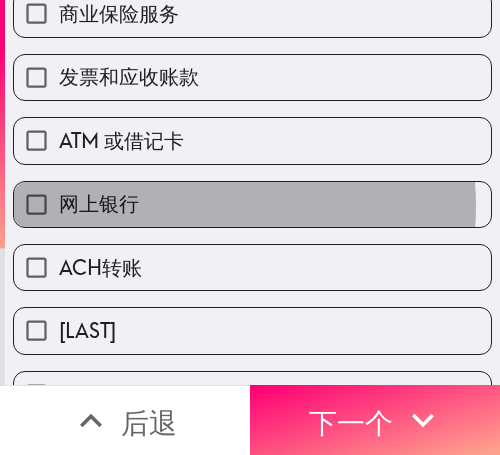click on "网上银行" at bounding box center (252, 204) 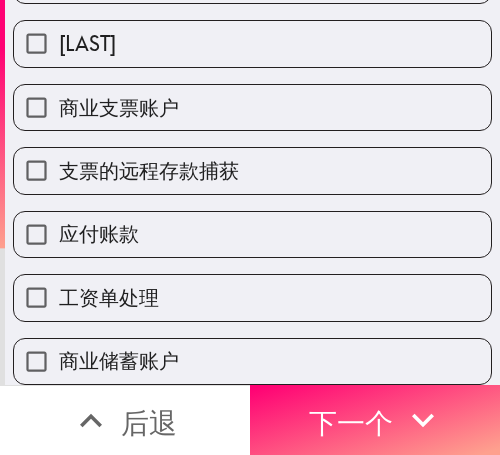 scroll, scrollTop: 800, scrollLeft: 0, axis: vertical 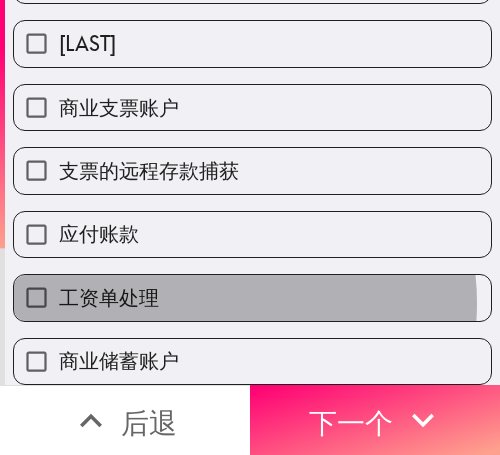 click on "工资单处理" at bounding box center (252, 297) 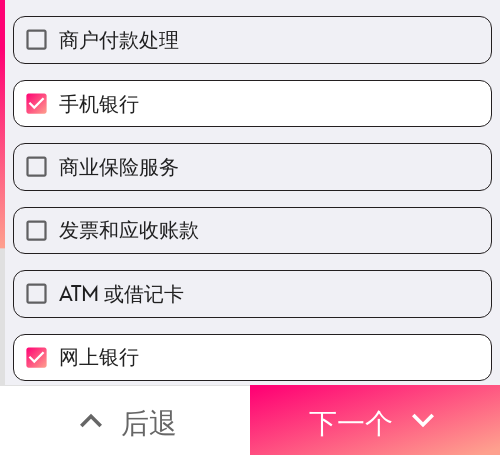 scroll, scrollTop: 204, scrollLeft: 0, axis: vertical 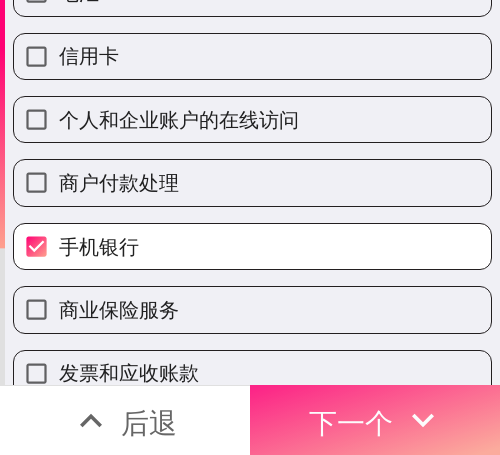 click 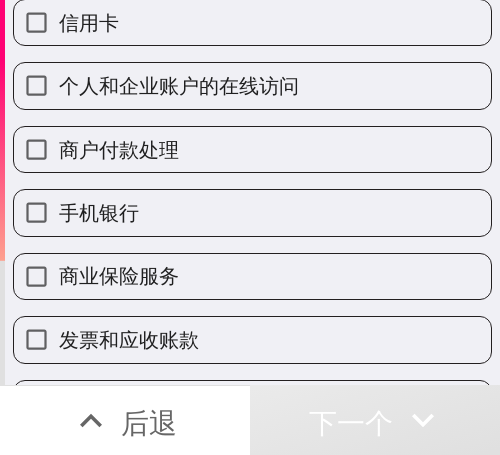 click on "个人和企业账户的在线访问" at bounding box center (252, 85) 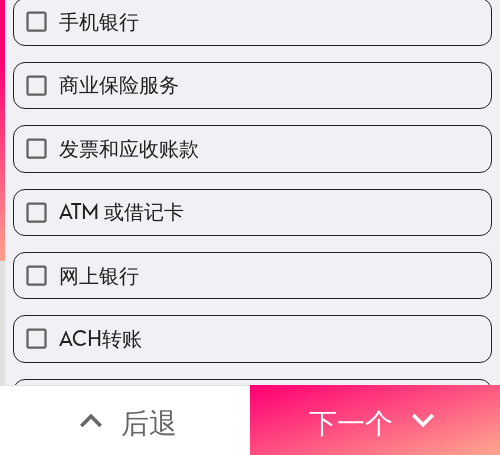 scroll, scrollTop: 404, scrollLeft: 0, axis: vertical 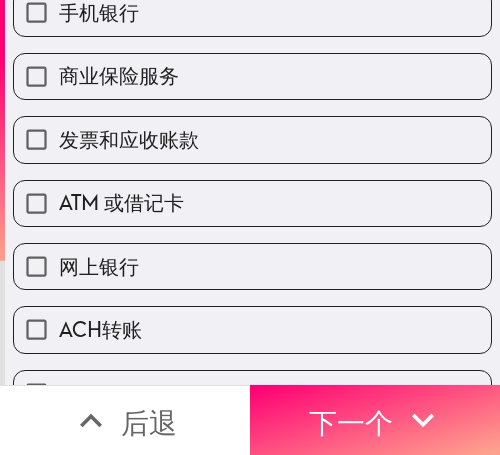drag, startPoint x: 216, startPoint y: 84, endPoint x: 223, endPoint y: 96, distance: 13.892444 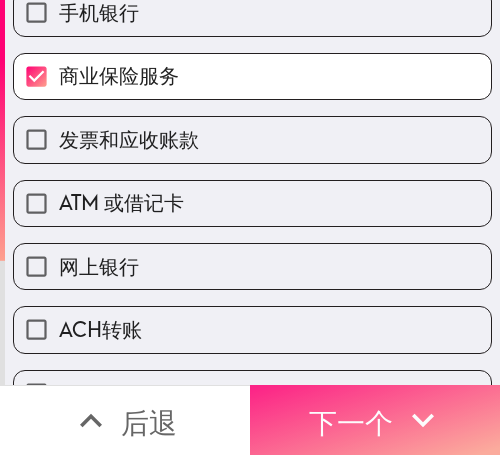 click on "下一个" at bounding box center (351, 420) 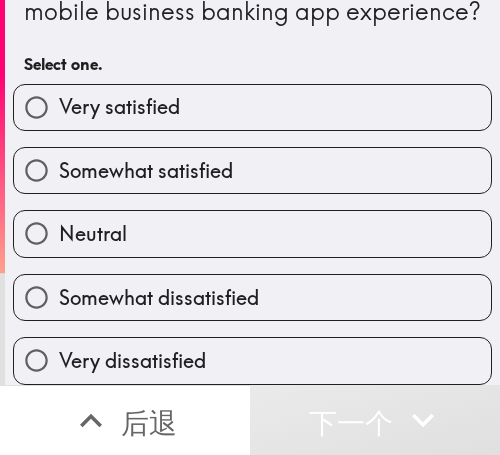 scroll, scrollTop: 73, scrollLeft: 0, axis: vertical 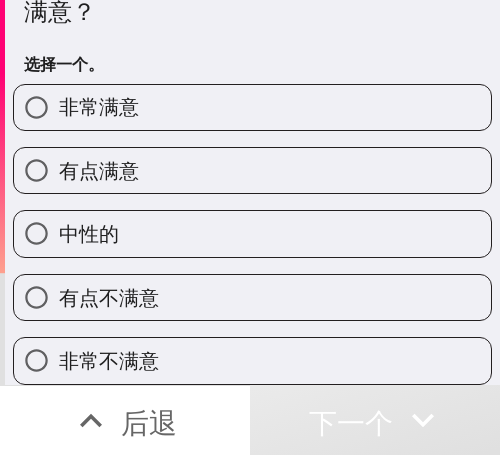 drag, startPoint x: 376, startPoint y: 134, endPoint x: 414, endPoint y: 142, distance: 38.832977 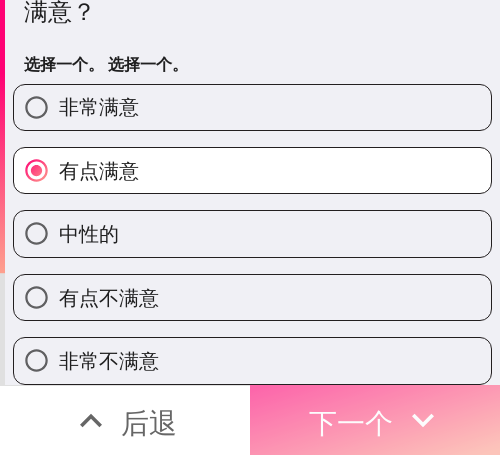 click on "下一个" at bounding box center [351, 422] 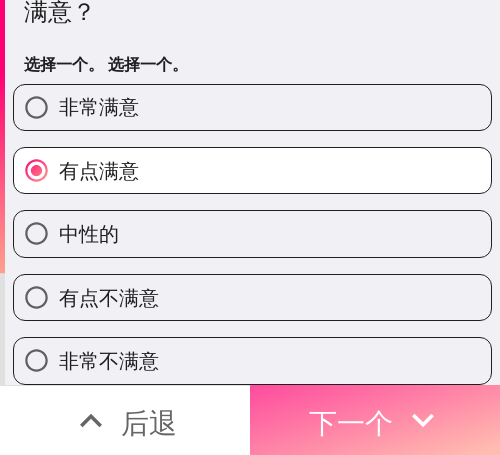 scroll, scrollTop: 0, scrollLeft: 0, axis: both 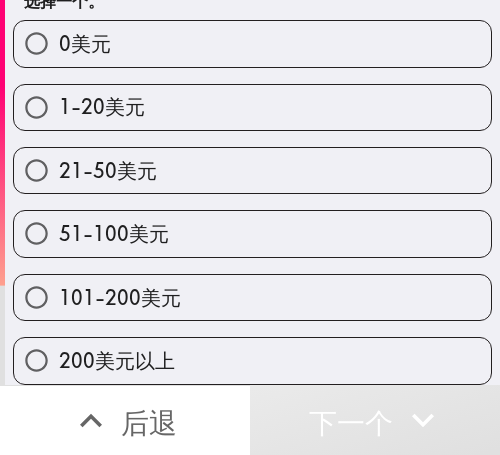 drag, startPoint x: 381, startPoint y: 221, endPoint x: 484, endPoint y: 227, distance: 103.17461 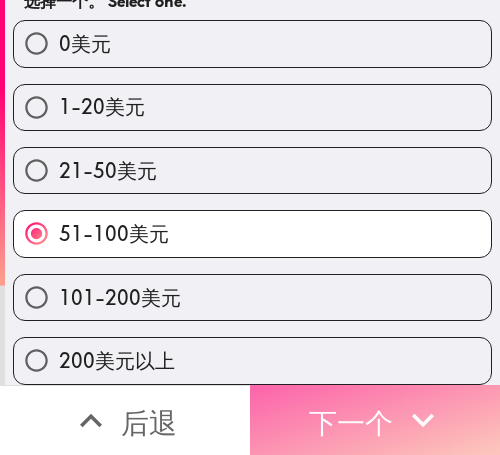 click 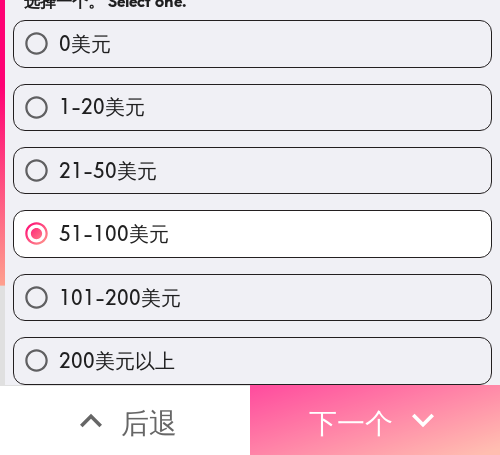 scroll, scrollTop: 0, scrollLeft: 0, axis: both 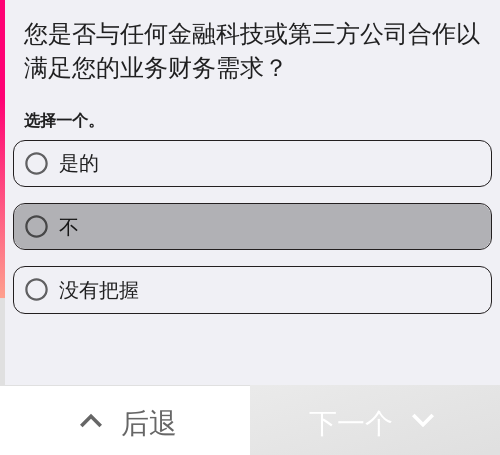 drag, startPoint x: 409, startPoint y: 223, endPoint x: 430, endPoint y: 230, distance: 22.135944 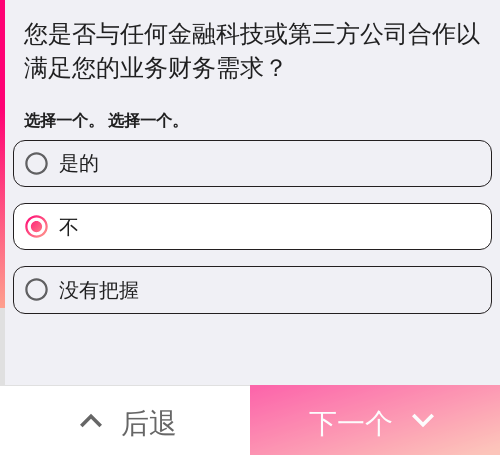 drag, startPoint x: 385, startPoint y: 401, endPoint x: 399, endPoint y: 434, distance: 35.846897 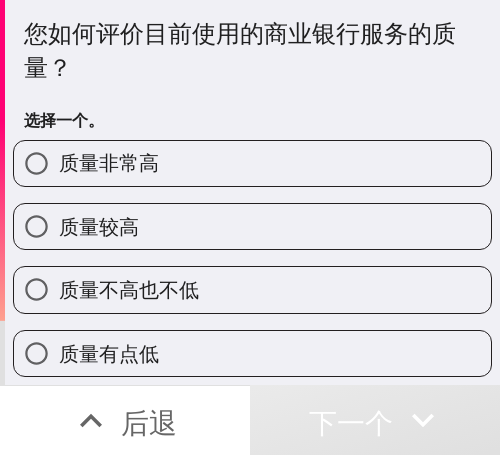 drag, startPoint x: 372, startPoint y: 226, endPoint x: 484, endPoint y: 236, distance: 112.44554 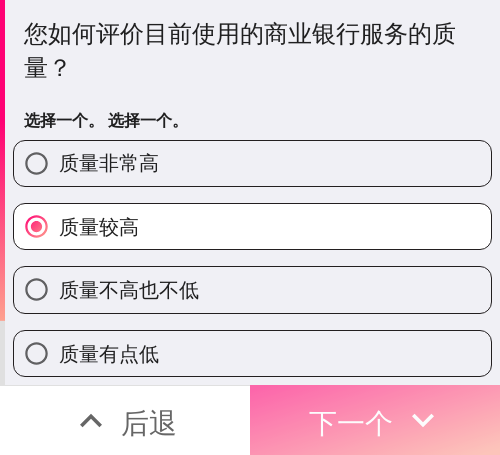 drag, startPoint x: 349, startPoint y: 395, endPoint x: 365, endPoint y: 428, distance: 36.67424 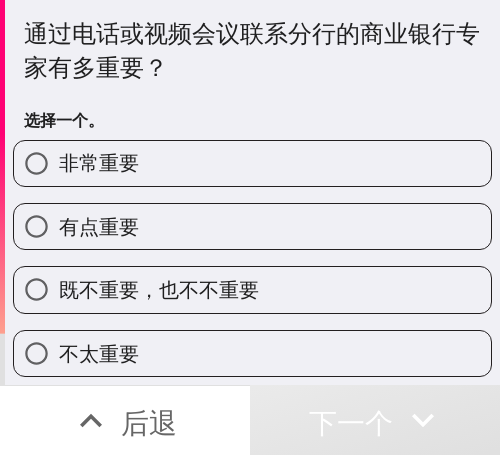 drag, startPoint x: 418, startPoint y: 220, endPoint x: 444, endPoint y: 220, distance: 26 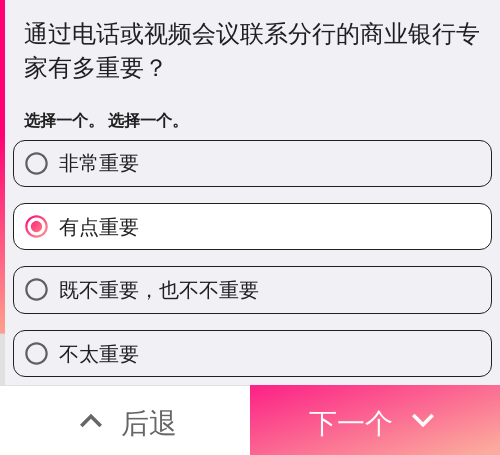 drag, startPoint x: 386, startPoint y: 402, endPoint x: 445, endPoint y: 402, distance: 59 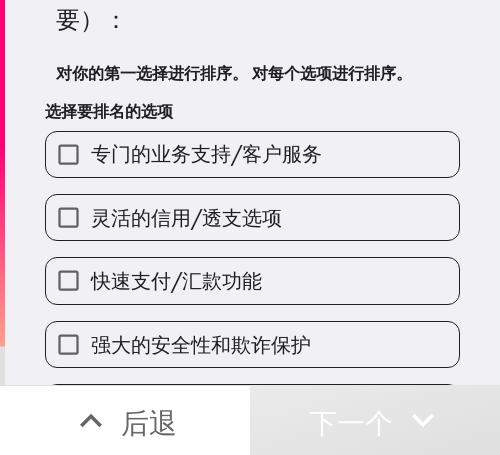scroll, scrollTop: 100, scrollLeft: 0, axis: vertical 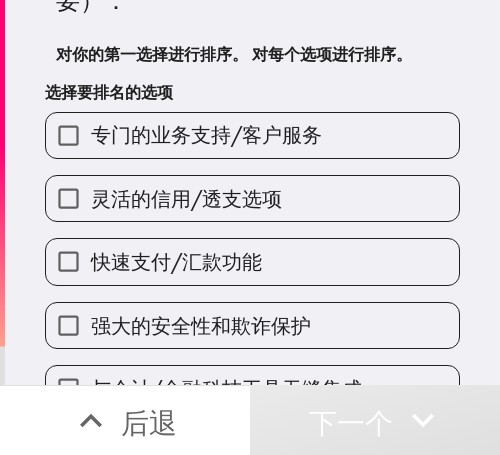 click on "专门的业务支持/客户服务" at bounding box center [206, 134] 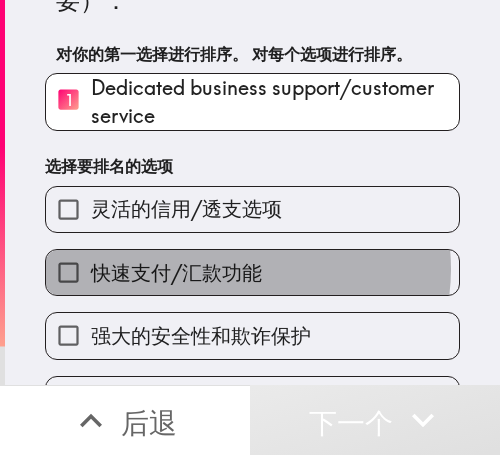 click on "快速支付/汇款功能" at bounding box center (176, 272) 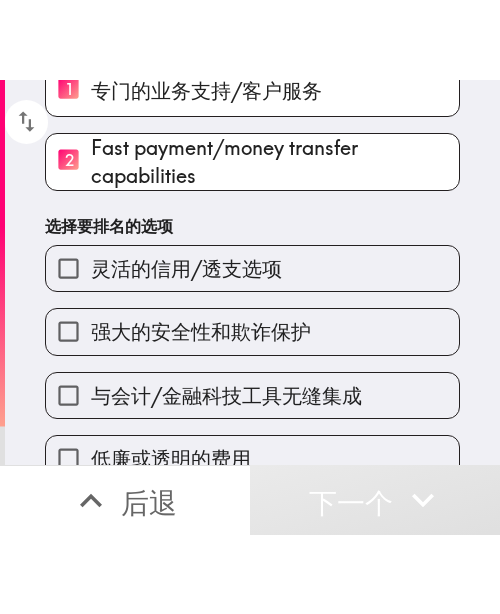 scroll, scrollTop: 200, scrollLeft: 0, axis: vertical 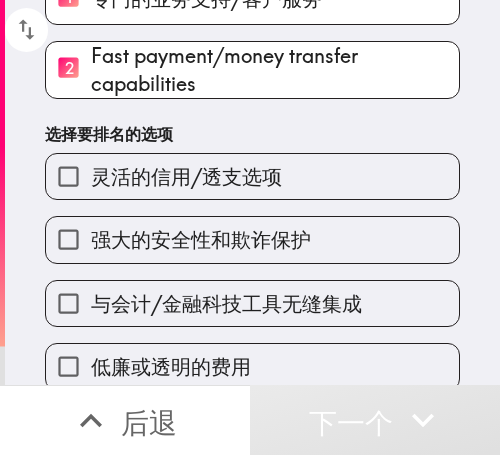 click on "强大的安全性和欺诈保护" at bounding box center [252, 239] 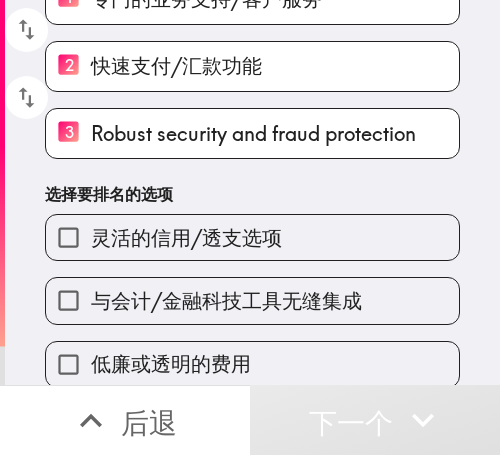 click on "与会计/金融科技工具无缝集成" at bounding box center [226, 300] 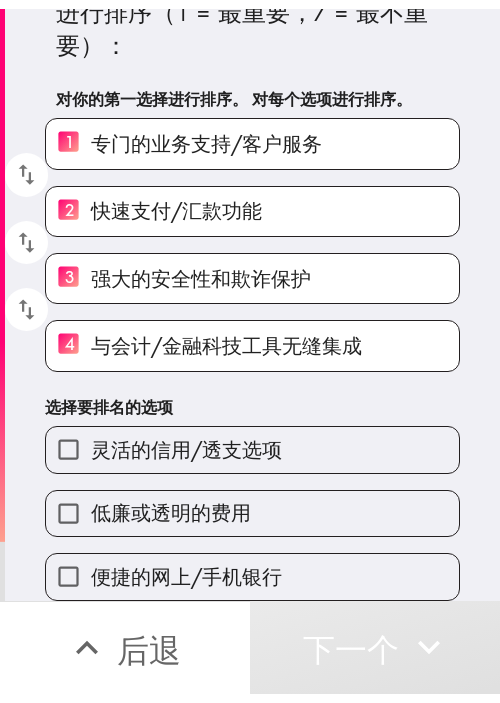 scroll, scrollTop: 63, scrollLeft: 0, axis: vertical 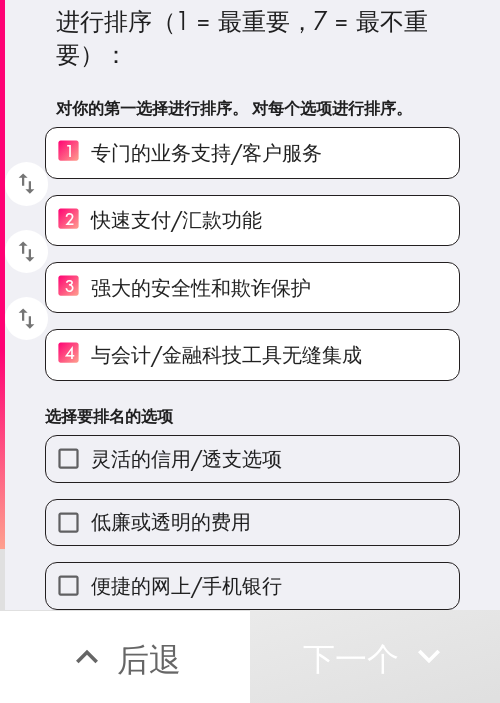 click on "低廉或透明的费用" at bounding box center (171, 521) 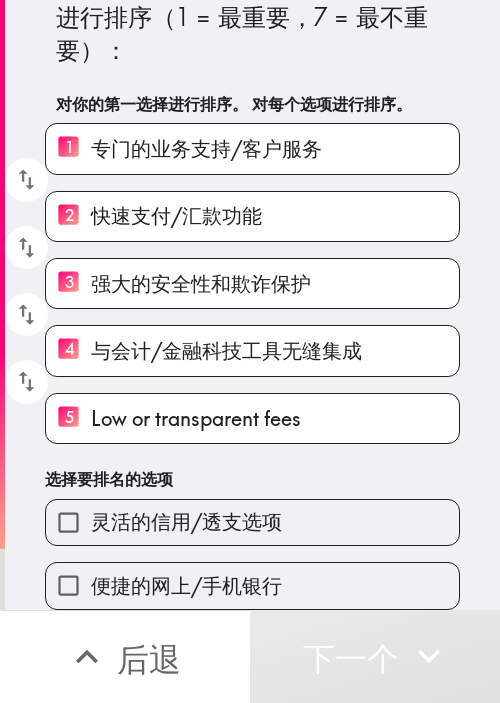 click on "灵活的信用/透支选项" at bounding box center (186, 521) 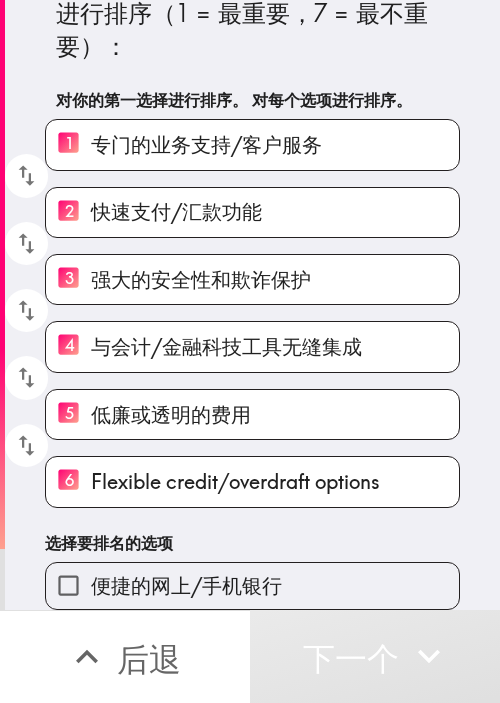 click on "便捷的网上/手机银行" at bounding box center (186, 585) 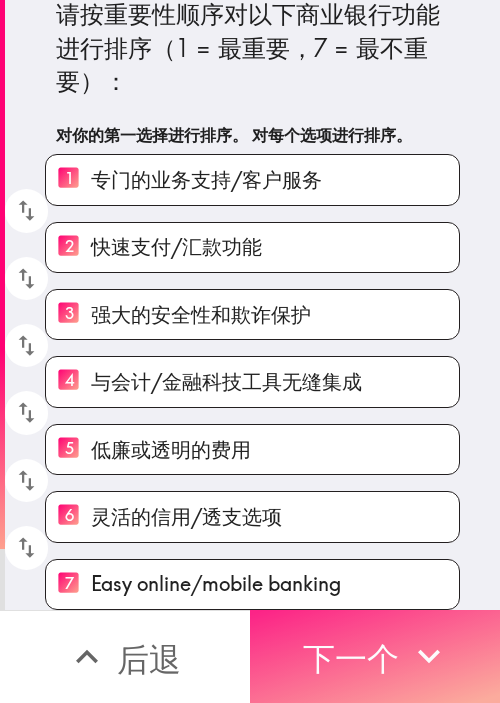 click on "下一个" at bounding box center [351, 659] 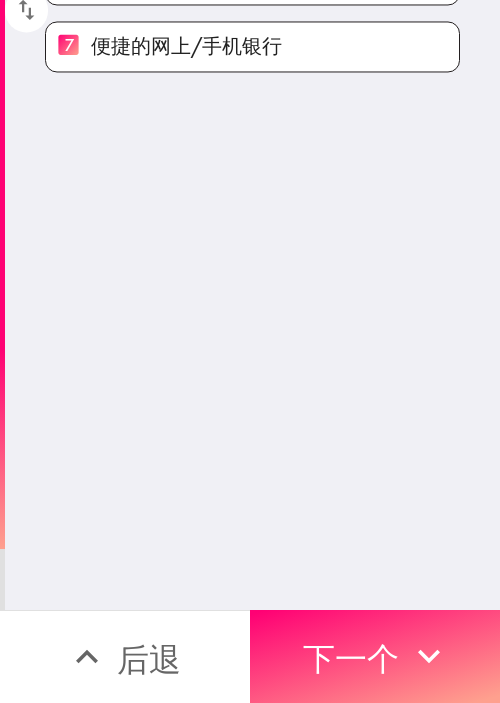 scroll, scrollTop: 0, scrollLeft: 0, axis: both 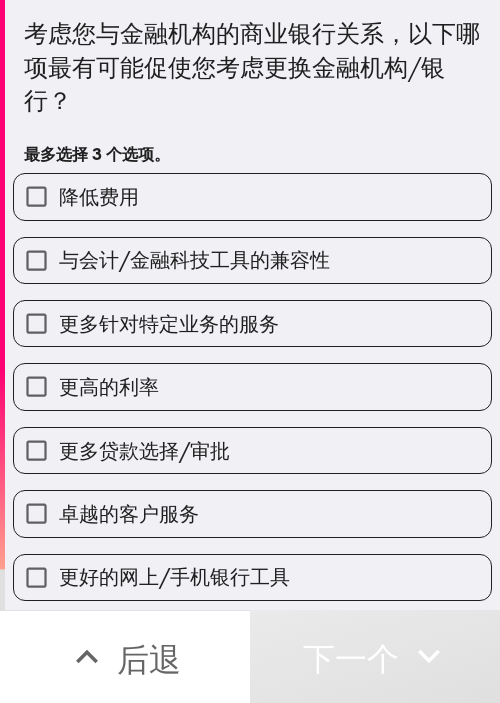 click on "降低费用" at bounding box center (99, 196) 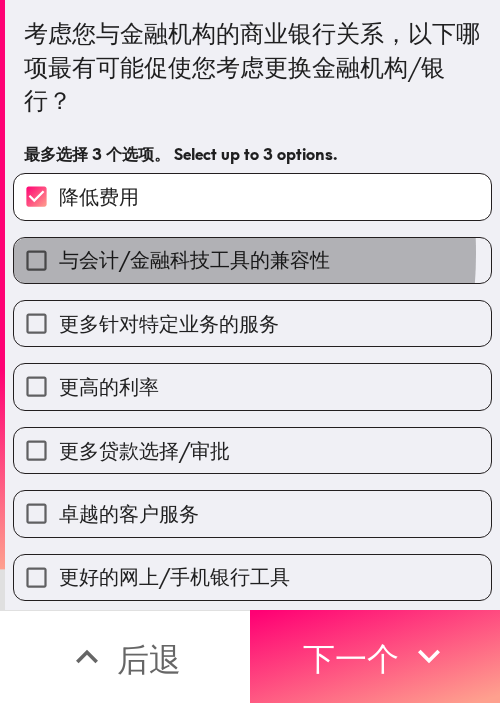 drag, startPoint x: 89, startPoint y: 254, endPoint x: 153, endPoint y: 315, distance: 88.4138 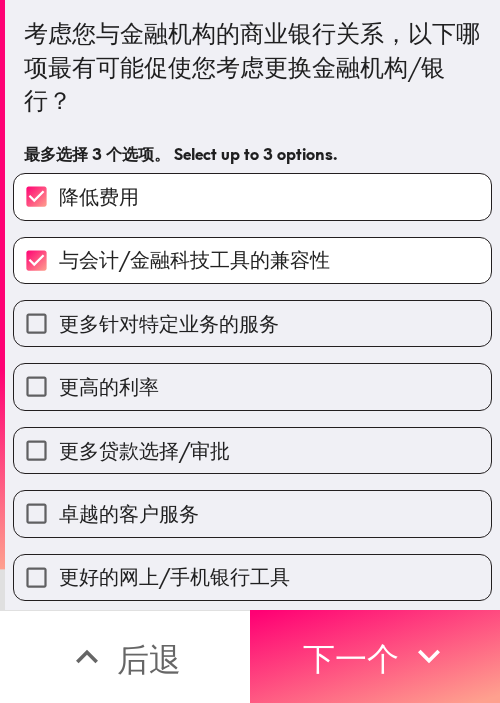 click on "更高的利率" at bounding box center [109, 386] 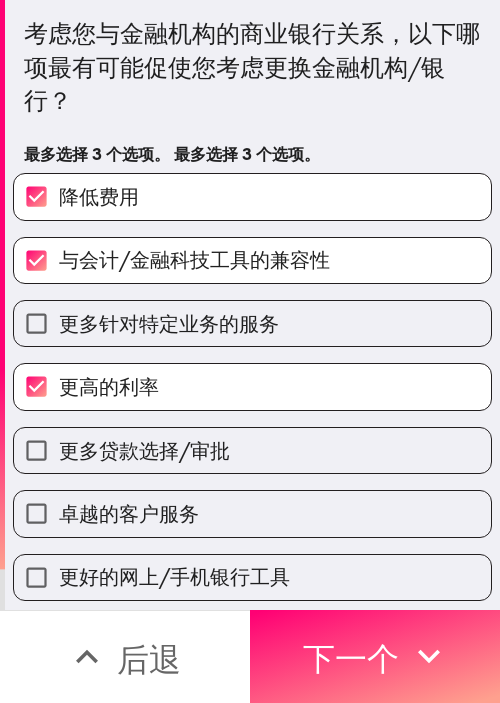 click on "更多针对特定业务的服务" at bounding box center (169, 323) 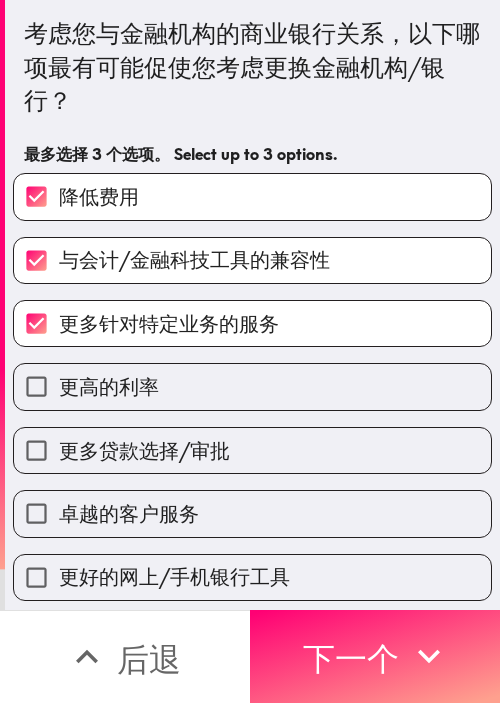 scroll, scrollTop: 0, scrollLeft: 0, axis: both 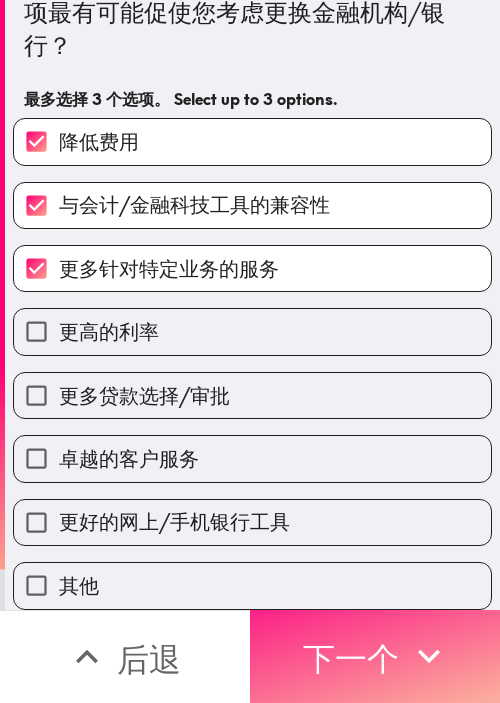 click on "下一个" at bounding box center (351, 656) 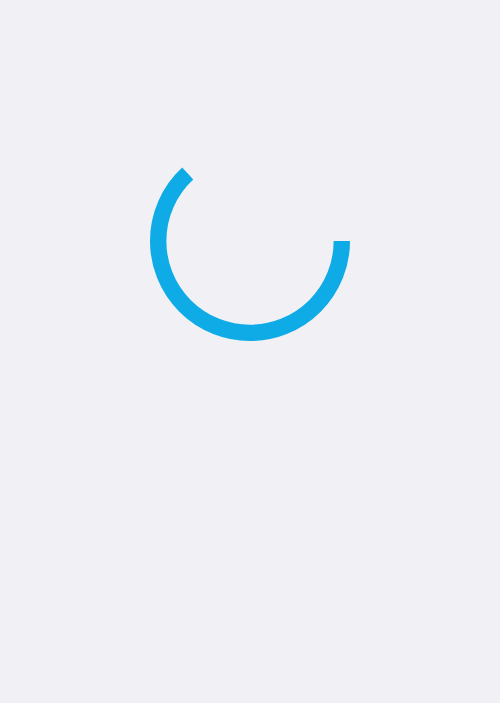 scroll, scrollTop: 0, scrollLeft: 0, axis: both 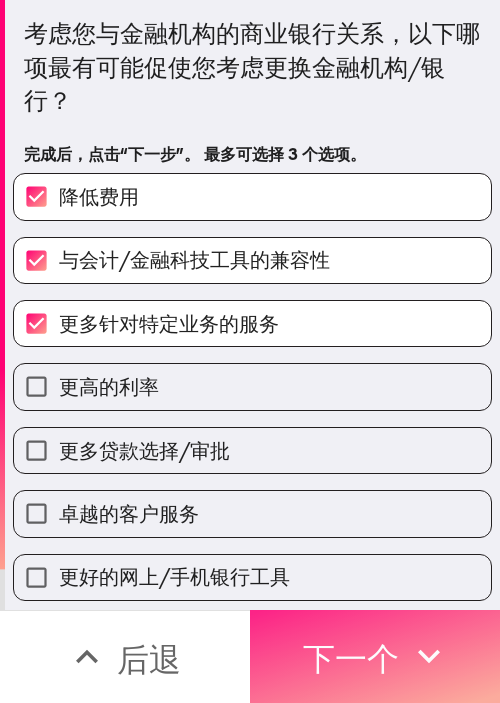 click on "下一个" at bounding box center [351, 659] 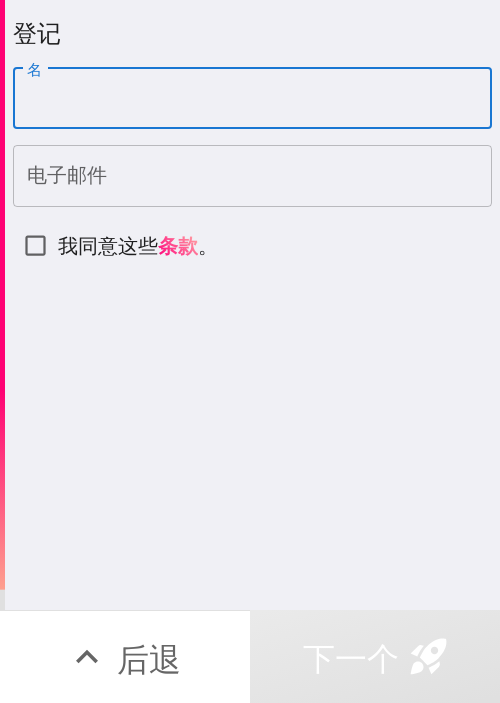 click on "名" at bounding box center (252, 99) 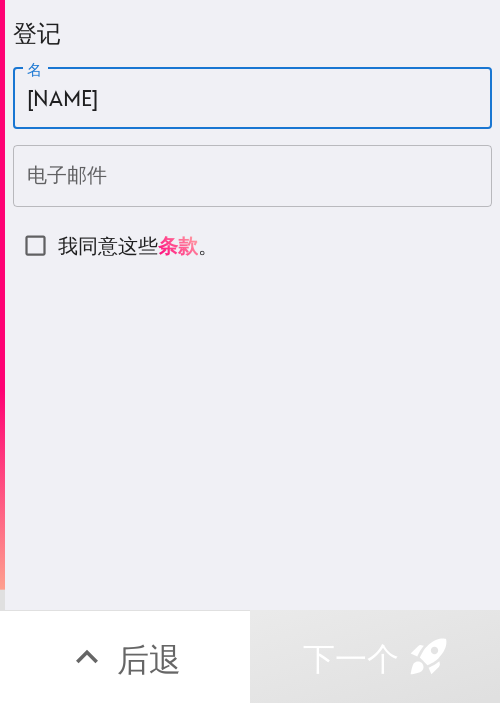 type on "[NAME]" 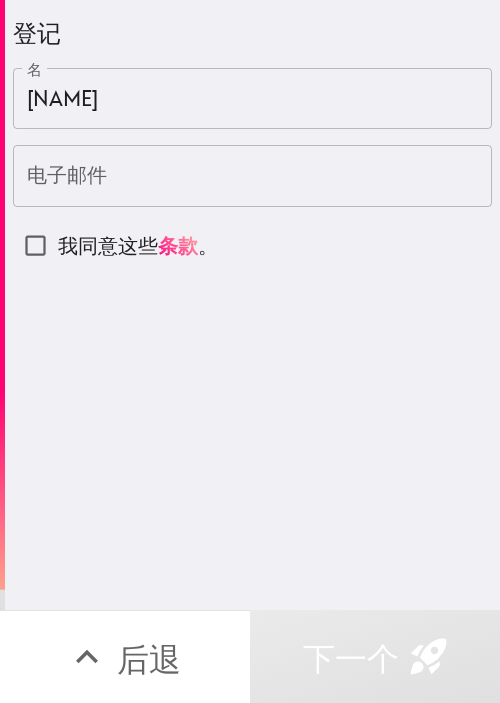 click on "电子邮件" at bounding box center [252, 176] 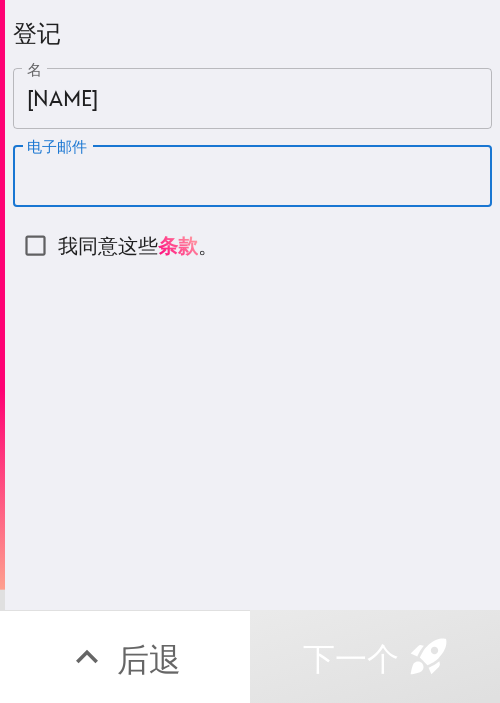 paste on "[EMAIL]" 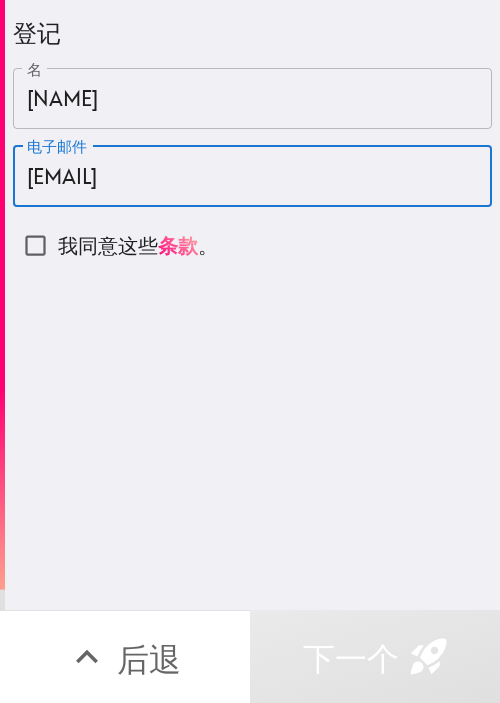 type on "vthornton476@example.com" 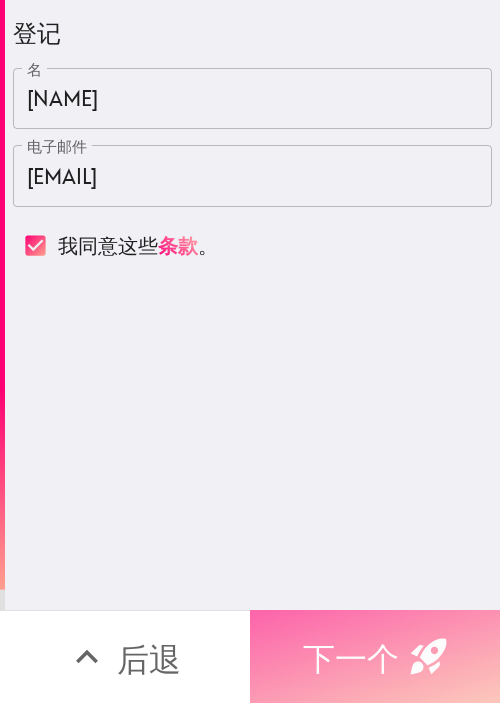 click on "下一个" at bounding box center [351, 659] 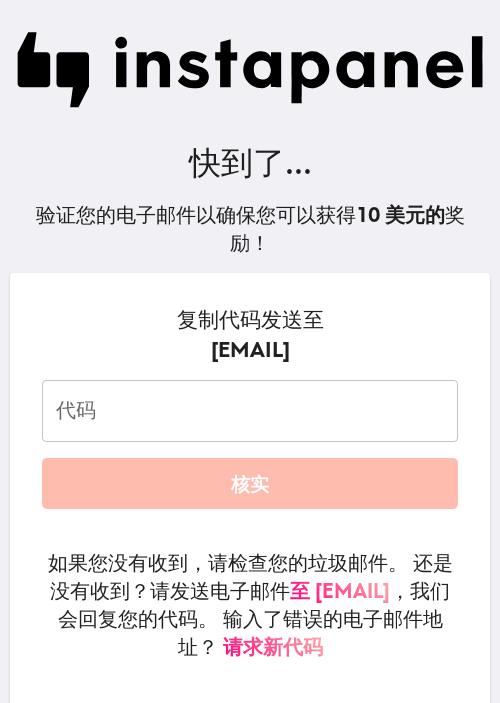 click on "代码" at bounding box center (250, 411) 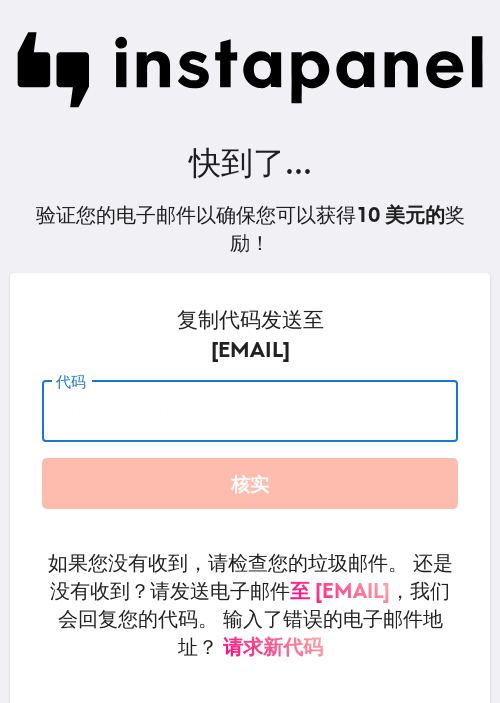 paste on "e2g_D7m_guU" 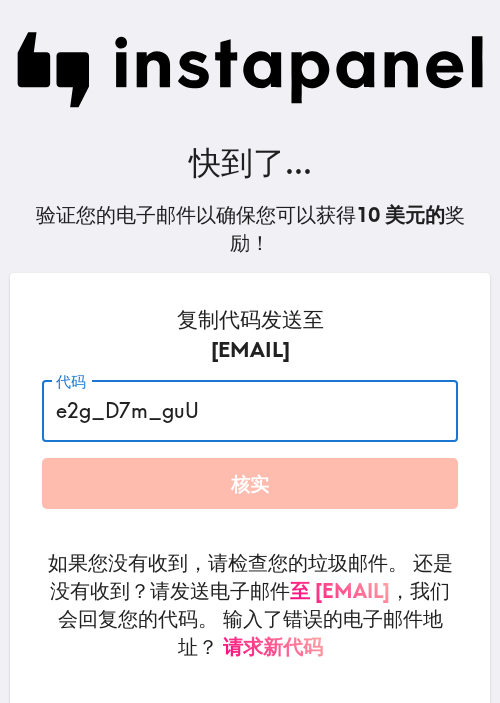 type on "e2g_D7m_guU" 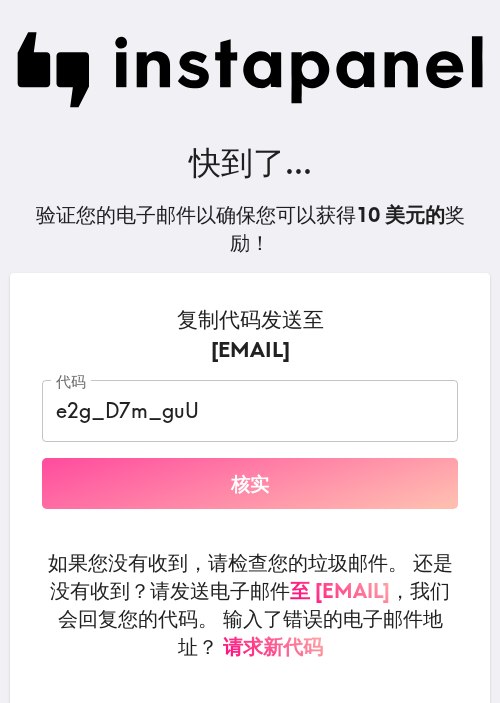 click on "核实" at bounding box center (250, 484) 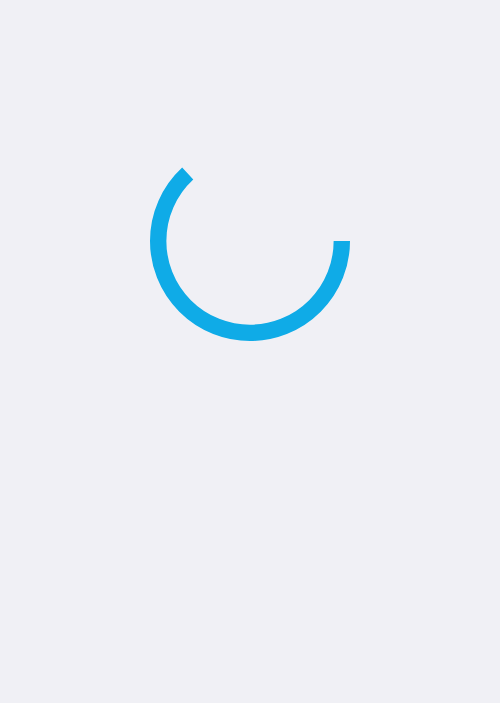 scroll, scrollTop: 0, scrollLeft: 0, axis: both 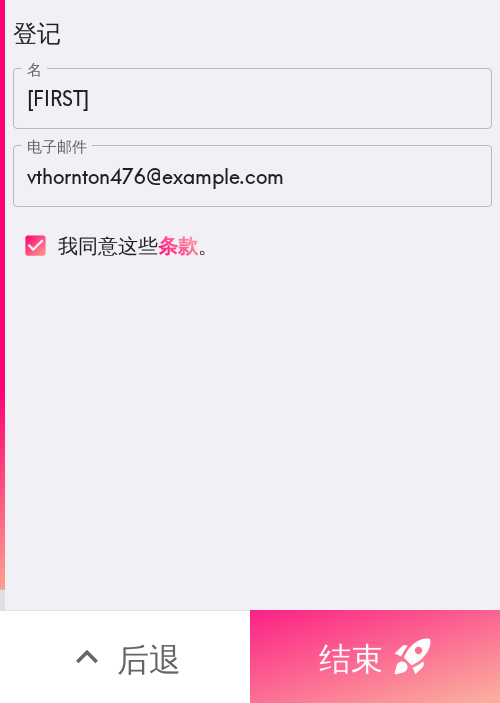 click on "结束" at bounding box center [351, 659] 